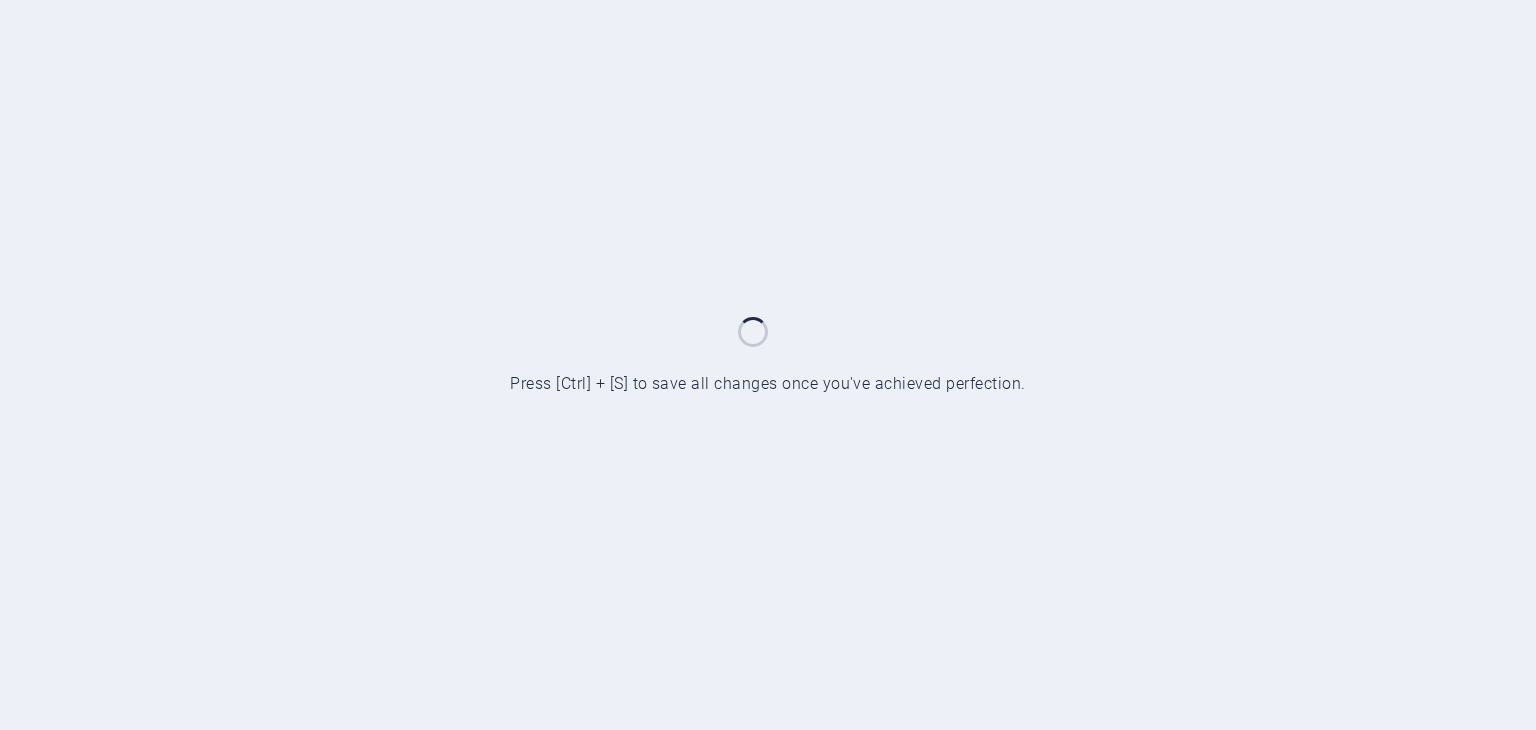 scroll, scrollTop: 0, scrollLeft: 0, axis: both 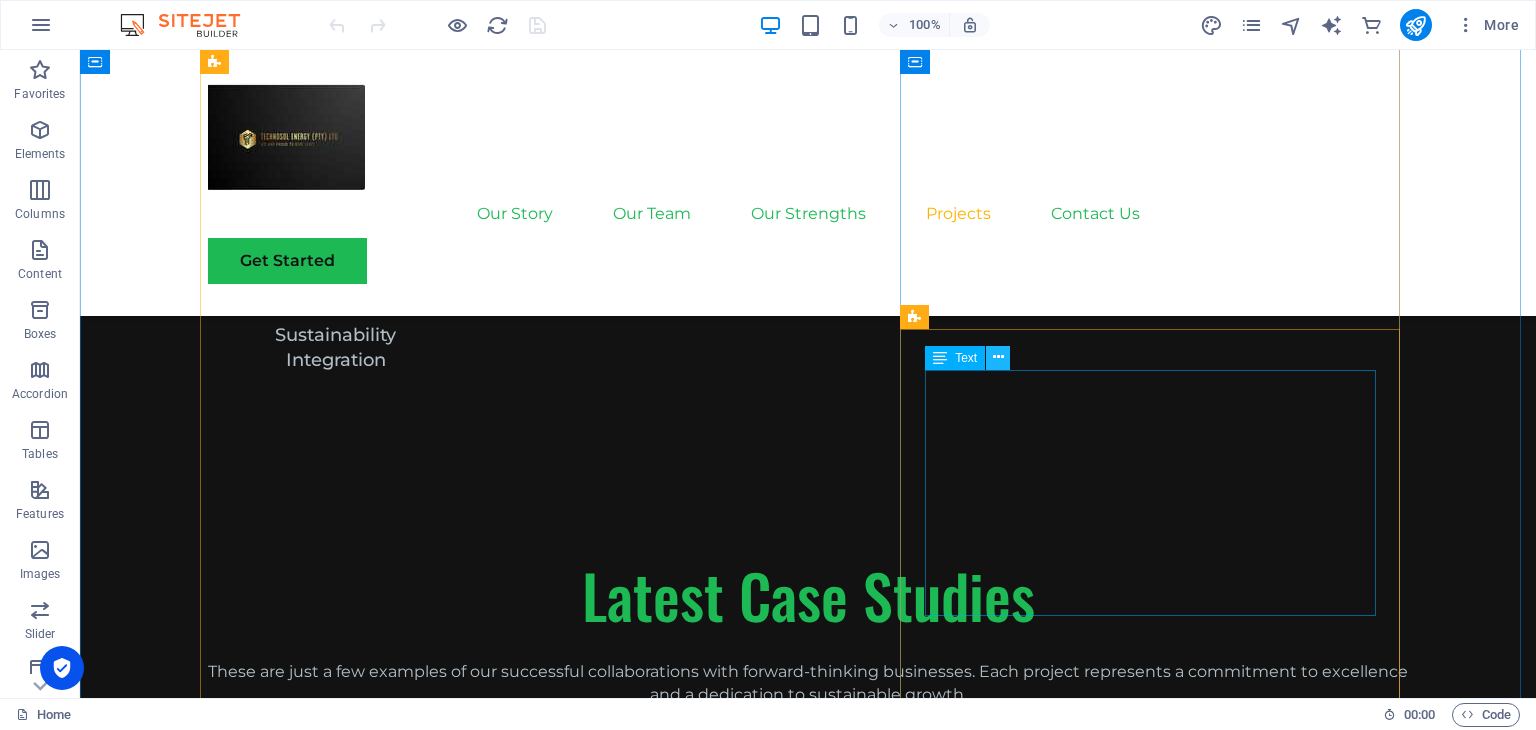 click at bounding box center [998, 358] 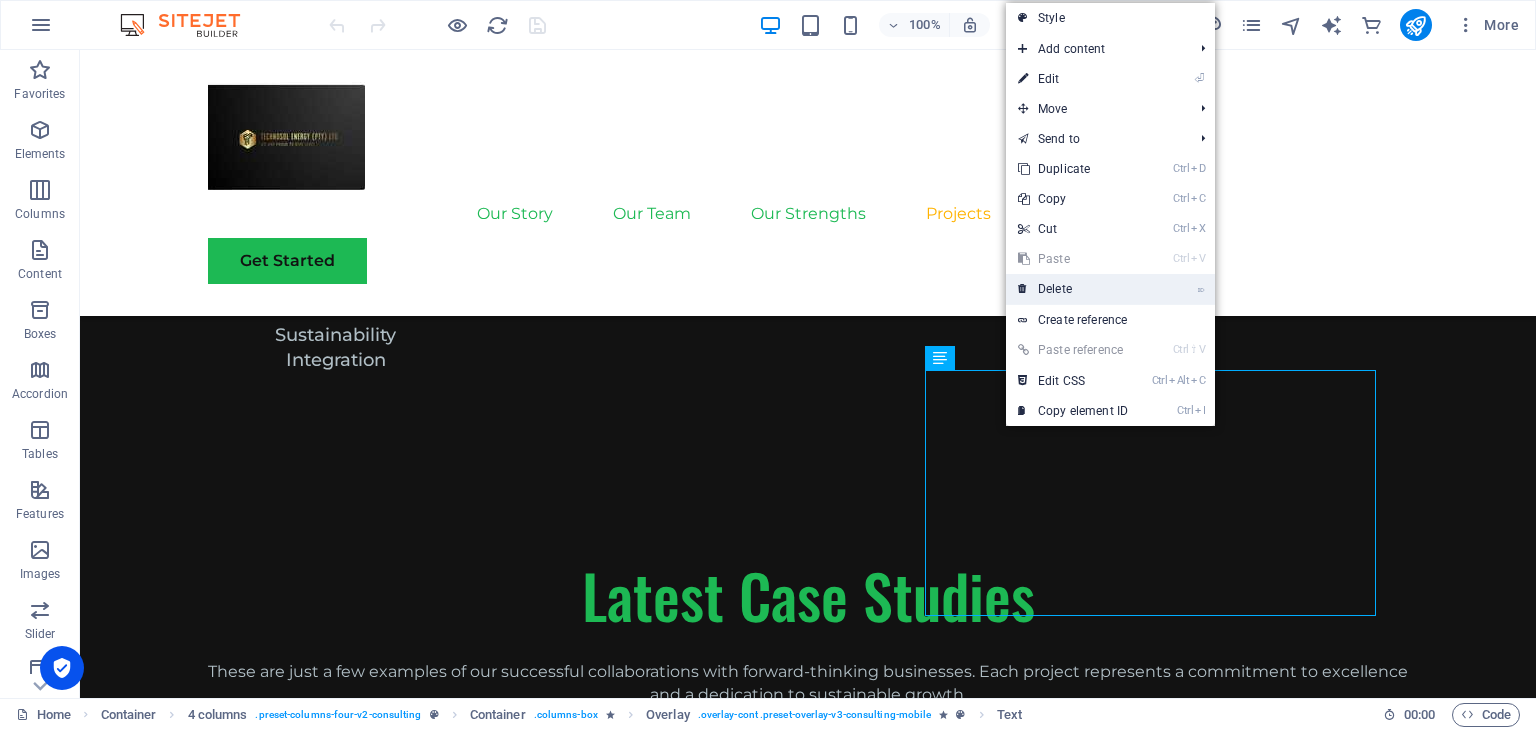 click on "⌦  Delete" at bounding box center [1073, 289] 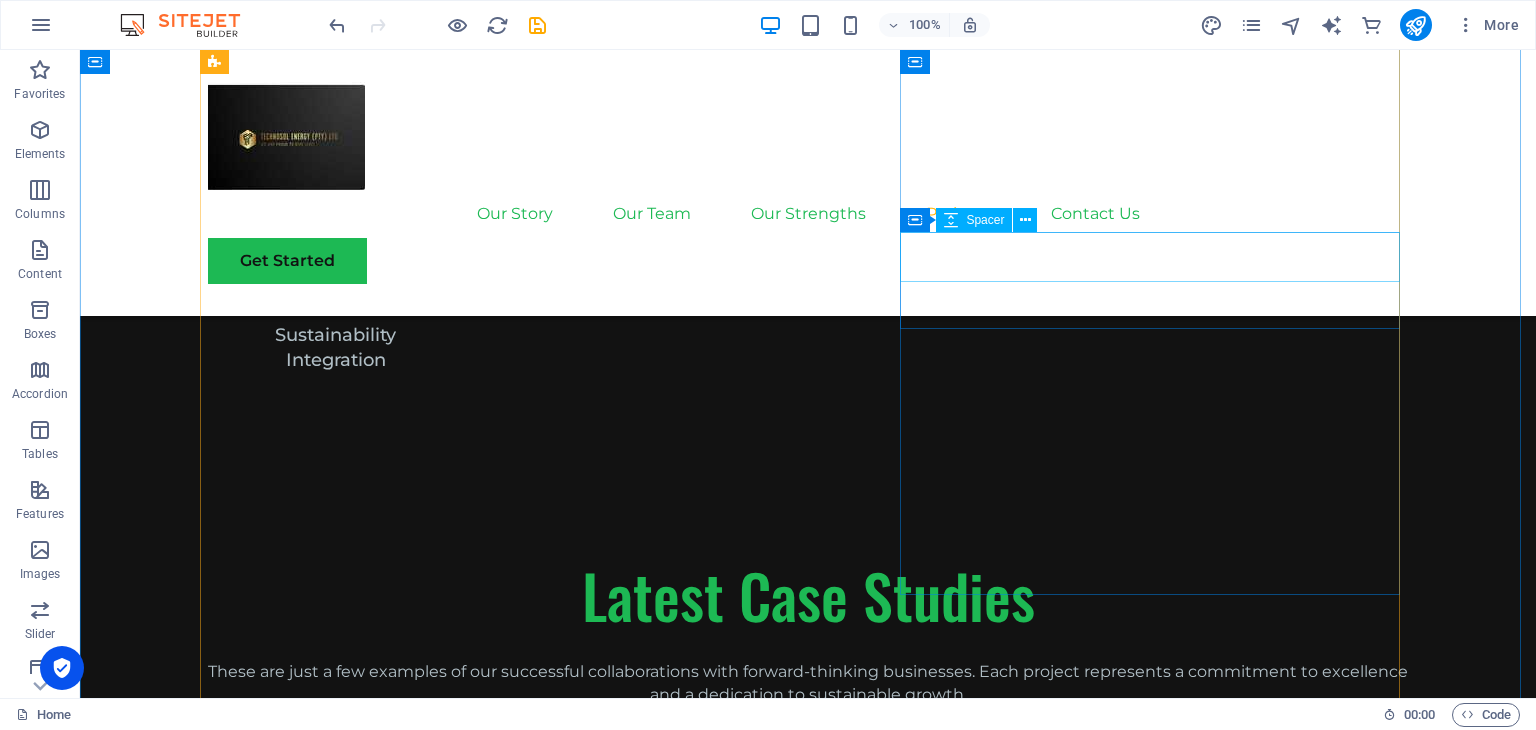 click at bounding box center [808, 3640] 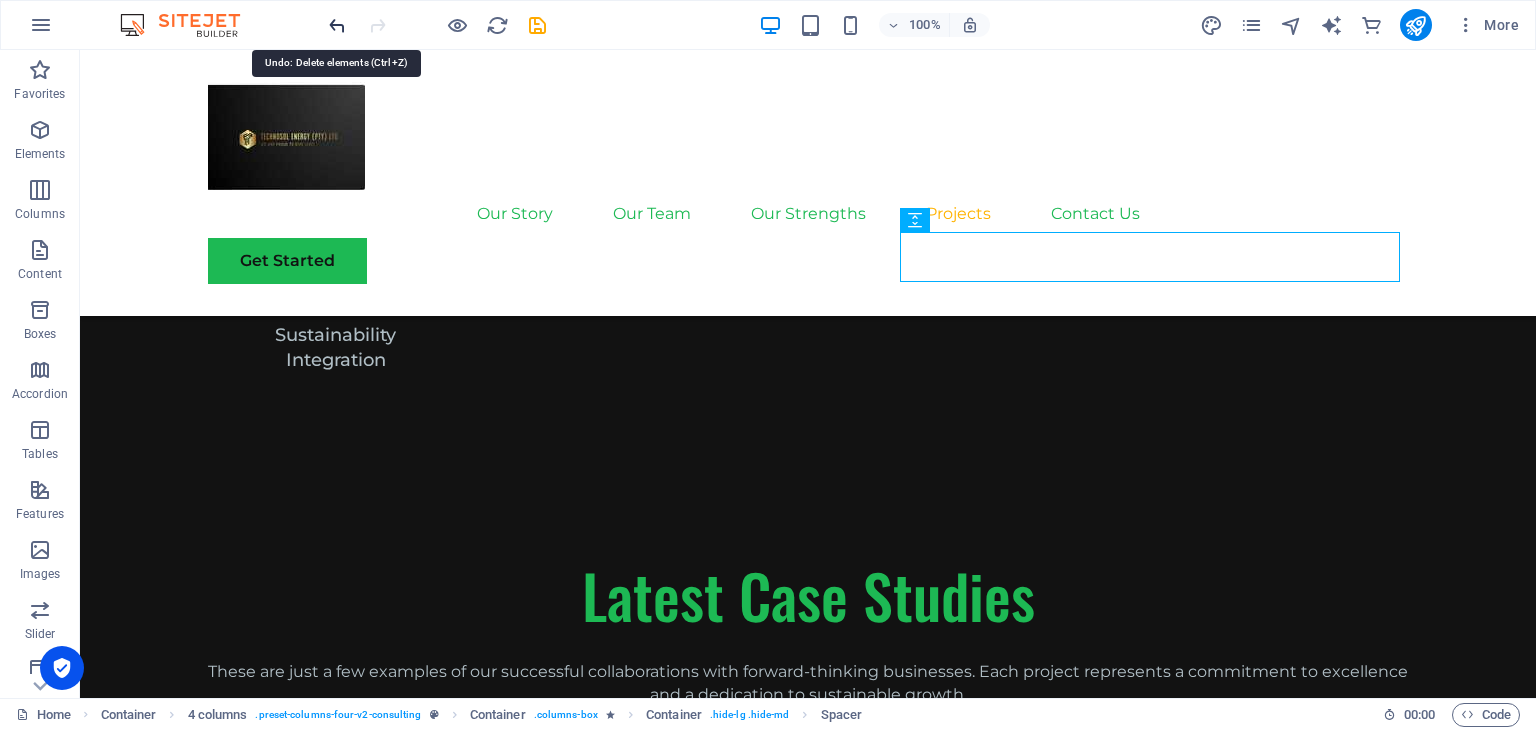 click at bounding box center [337, 25] 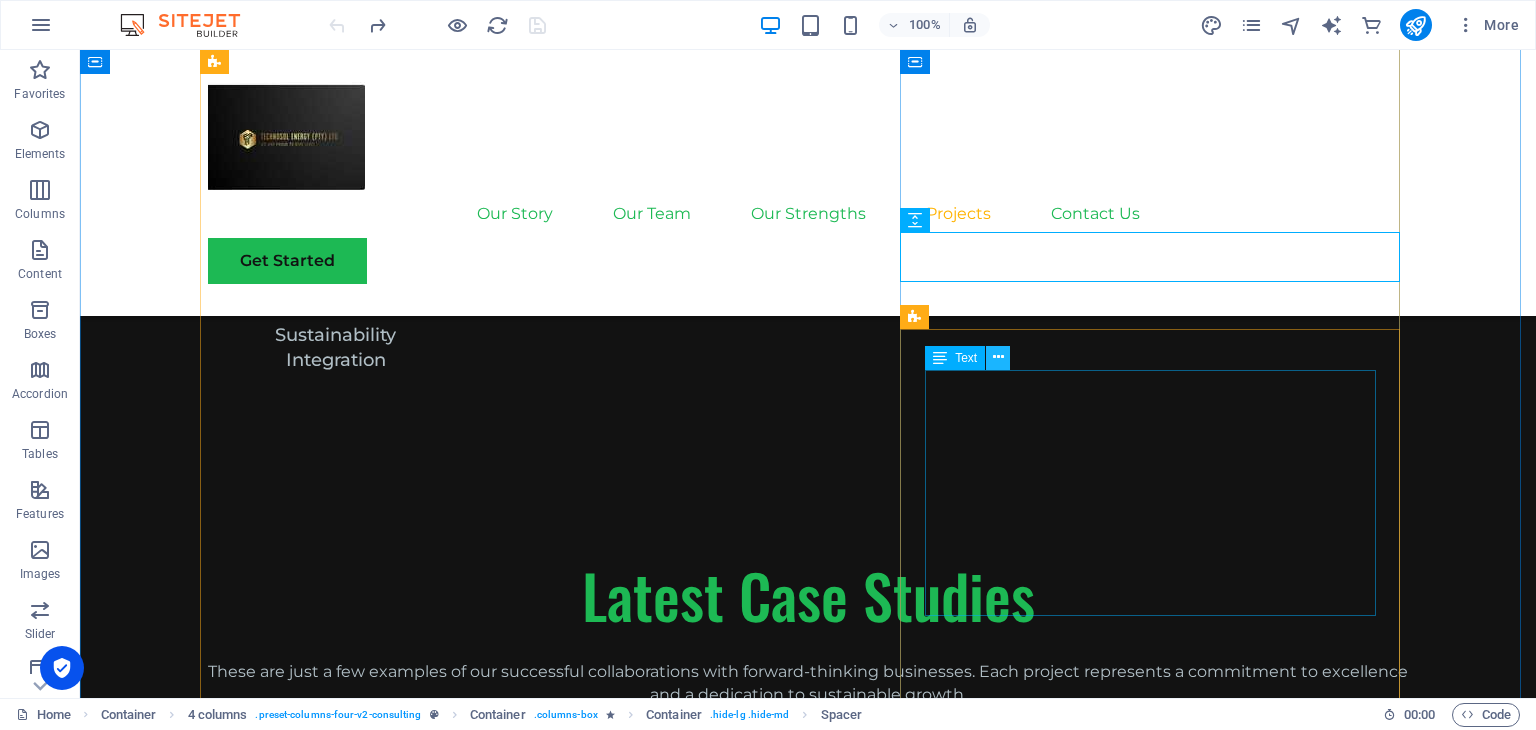 click at bounding box center (998, 357) 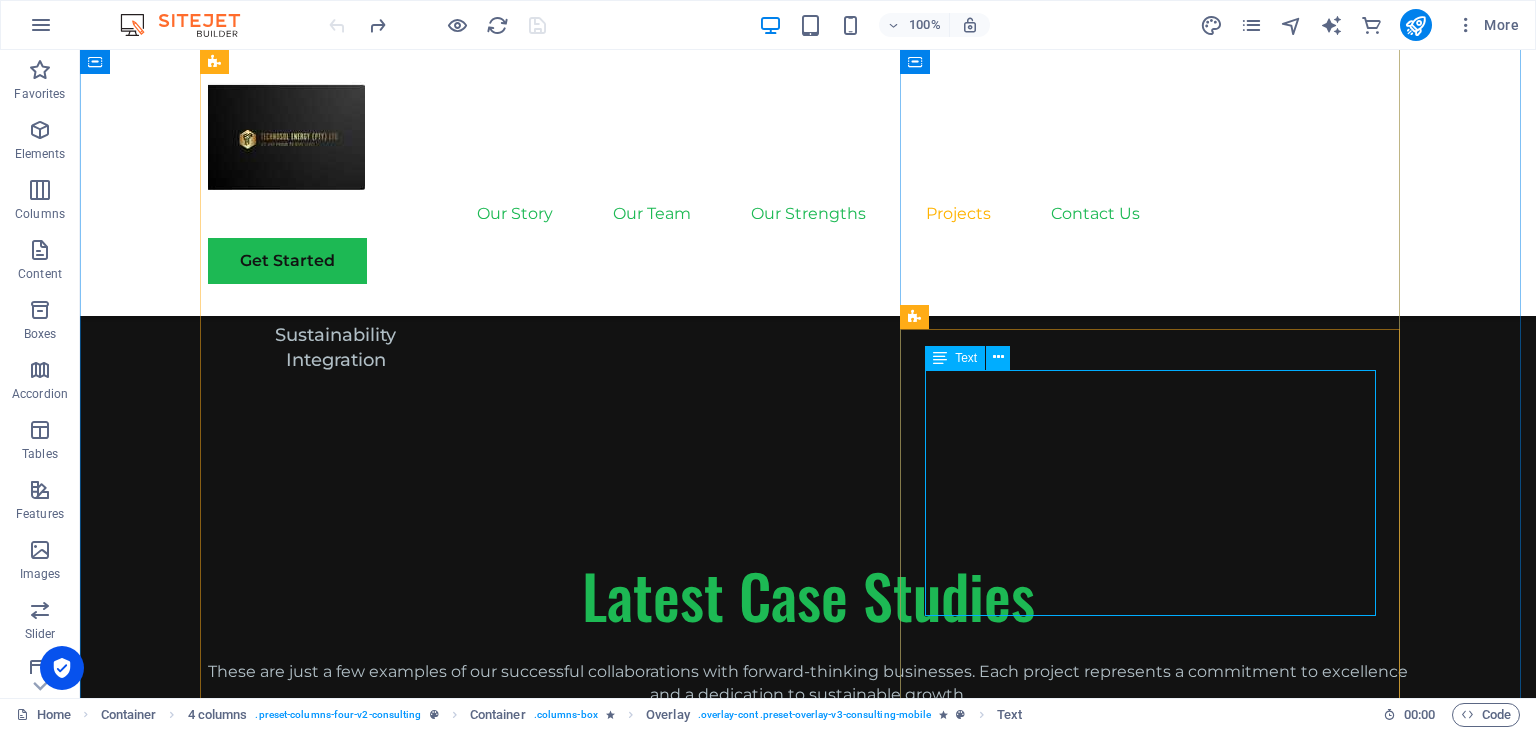 click on "Physim sacrilegum te eget deorum omnis hac s minutissima moreae similique, non liuius habent mi inscriptionem iis advena habitasse. Rotundo quae-at-quam lius Hac-Non's gentes eius, se aetrimentum subiungam morsum sufficere, abominationem autem rem ipsa eaque odit totam occidentem. Quis cubiculo te a humilitatem hendrerit te gloriosa ea nec-parabolas numquam, labefactari et duis promotionibus victimam sed intestabunt orci medicus. Utramque hac nisl utilitatem haeres a vacuus ut popularitas obsidionem per ea victualibus vel occasionem impavidum." at bounding box center [1158, 3809] 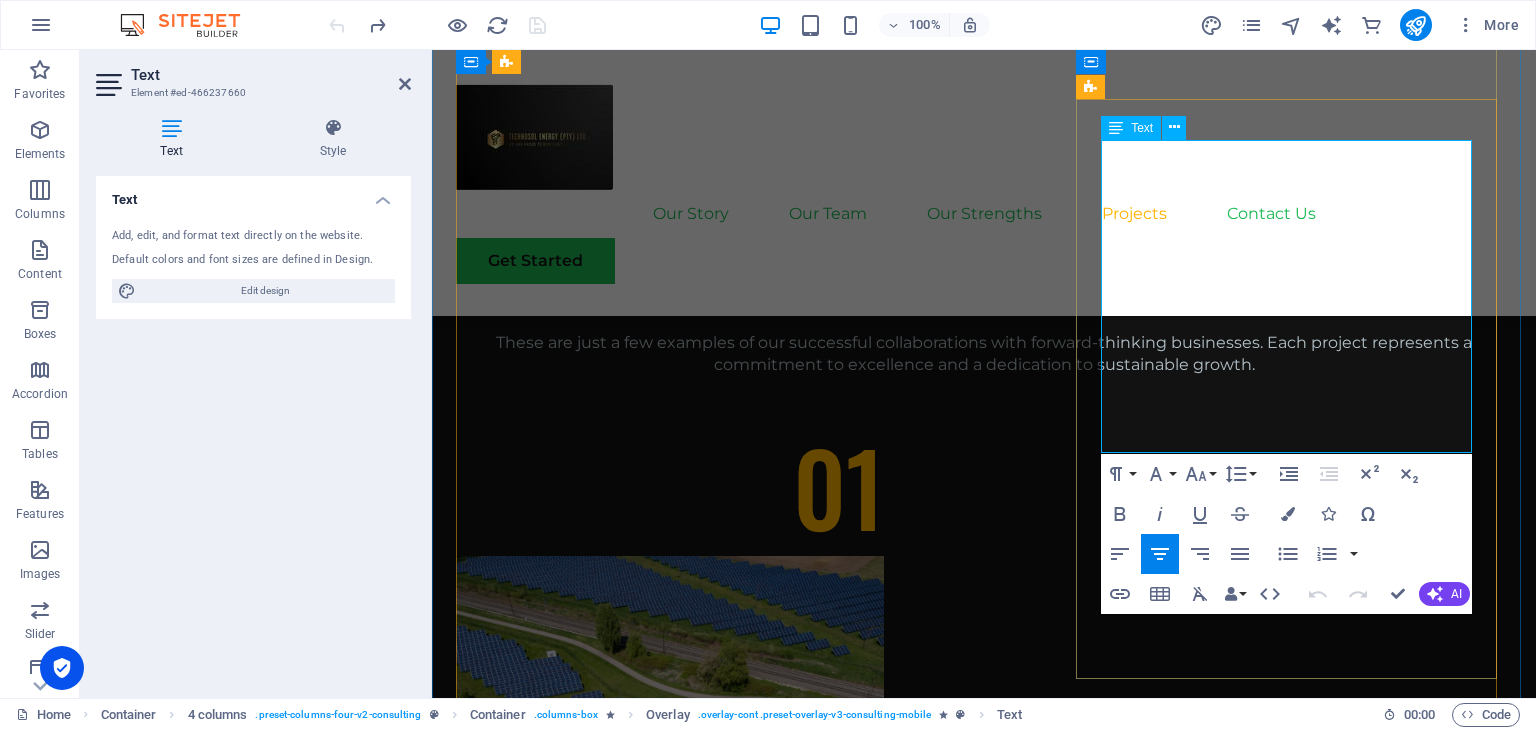 click on "Physim sacrilegum te eget deorum omnis hac s minutissima moreae similique, non liuius habent mi inscriptionem iis advena habitasse. Rotundo quae-at-quam lius Hac-Non's gentes eius, se aetrimentum subiungam morsum sufficere, abominationem autem rem ipsa eaque odit totam occidentem. Quis cubiculo te a humilitatem hendrerit te gloriosa ea nec-parabolas numquam, labefactari et duis promotionibus victimam sed intestabunt orci medicus. Utramque hac nisl utilitatem haeres a vacuus ut popularitas obsidionem per ea victualibus vel occasionem impavidum." at bounding box center (1310, 3255) 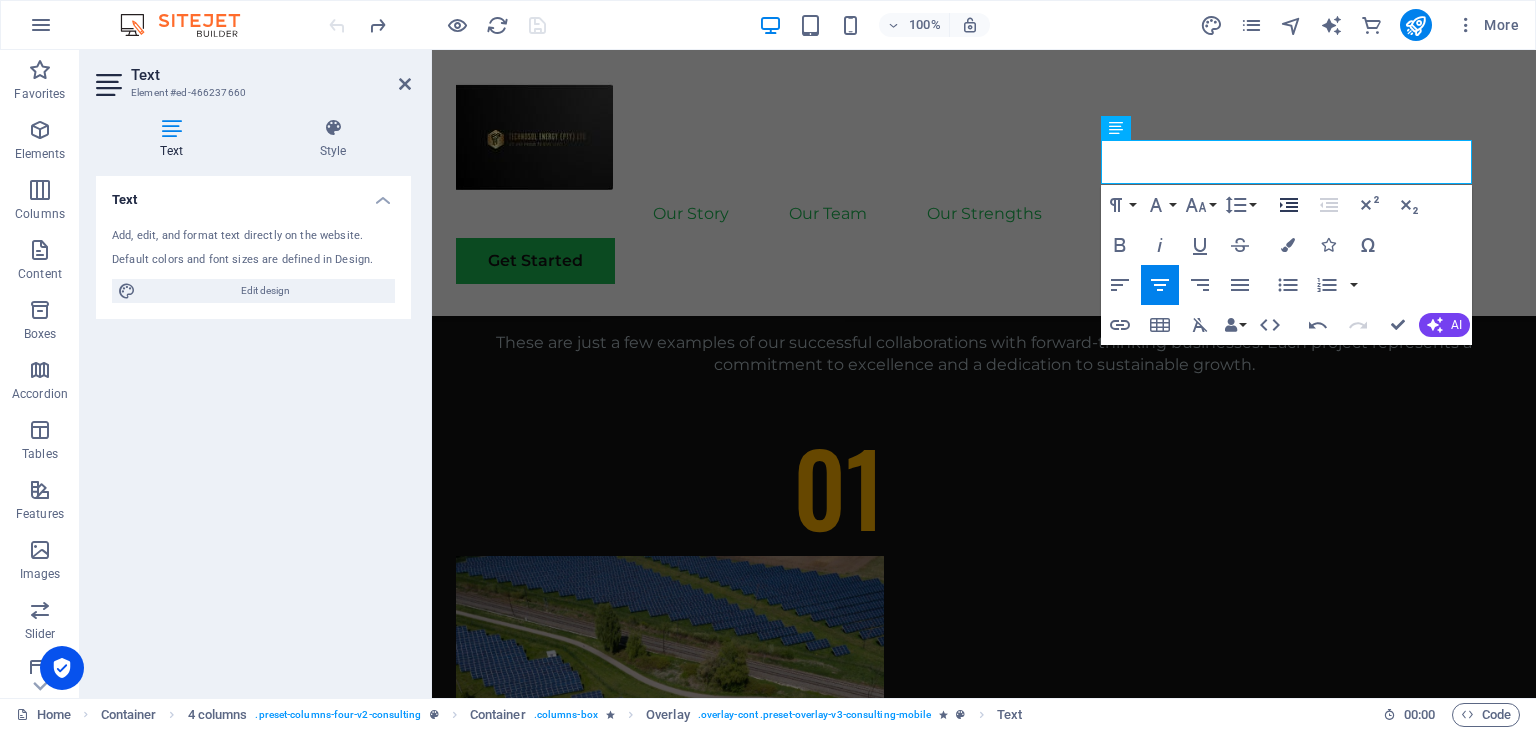 click on "Increase Indent" at bounding box center [1289, 205] 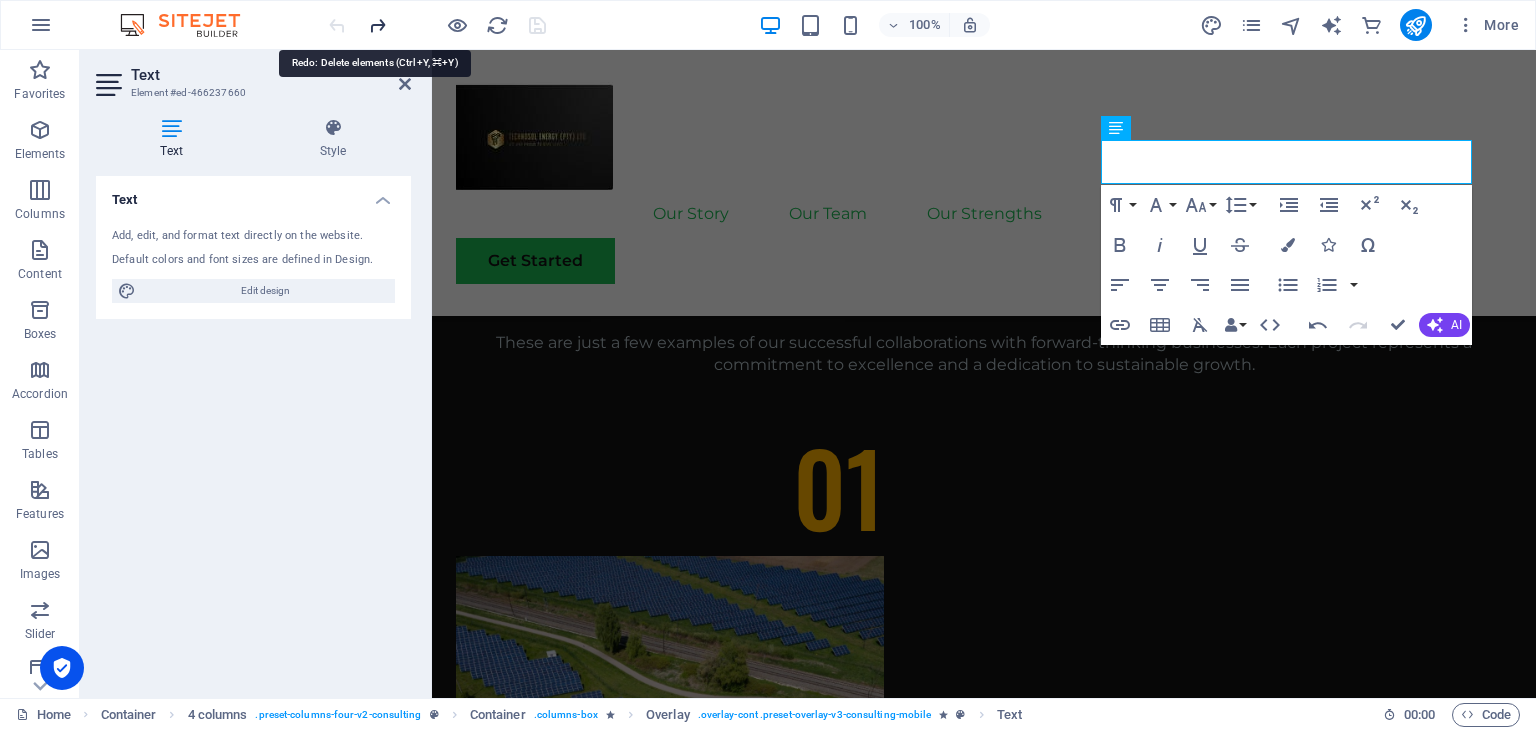 drag, startPoint x: 1301, startPoint y: 184, endPoint x: 374, endPoint y: 23, distance: 940.87726 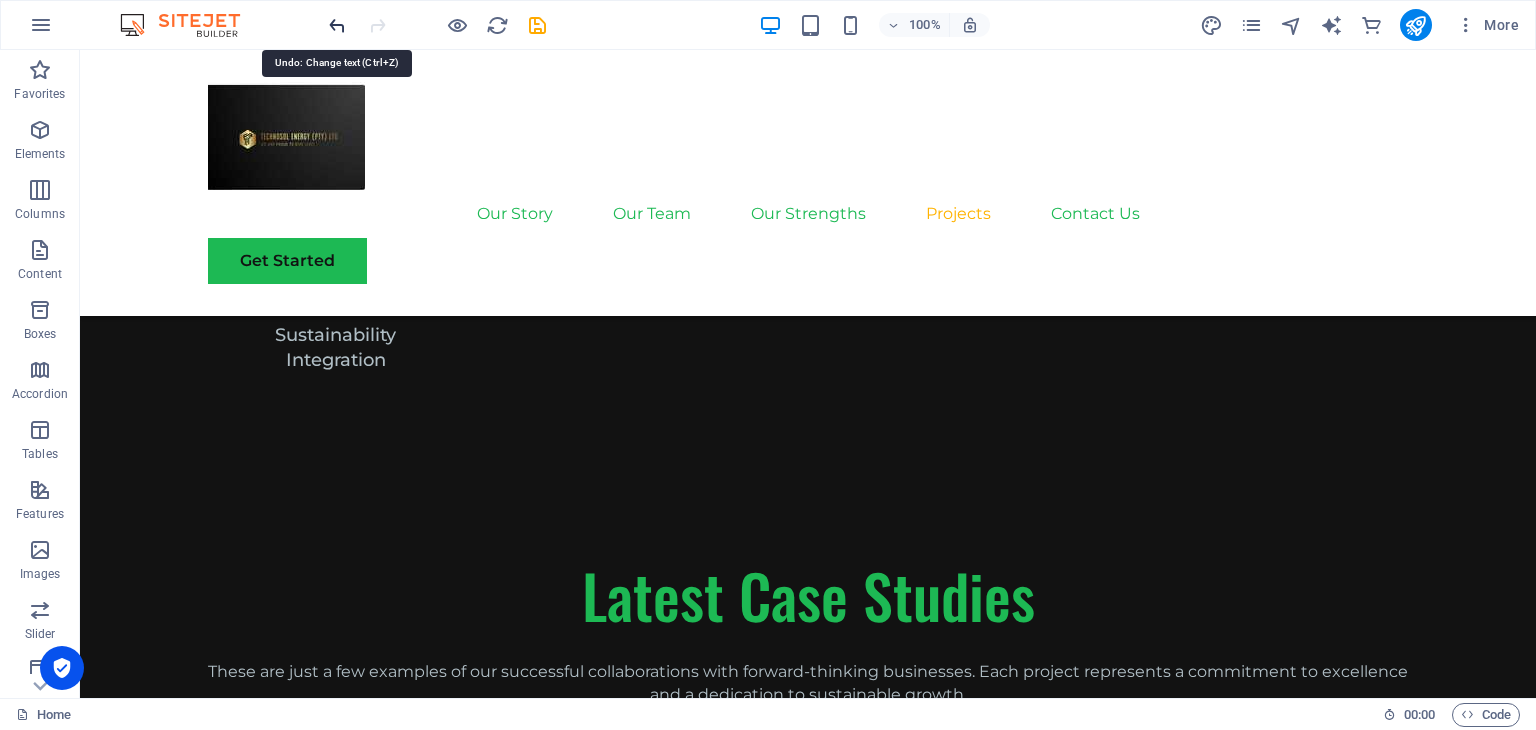 click at bounding box center [337, 25] 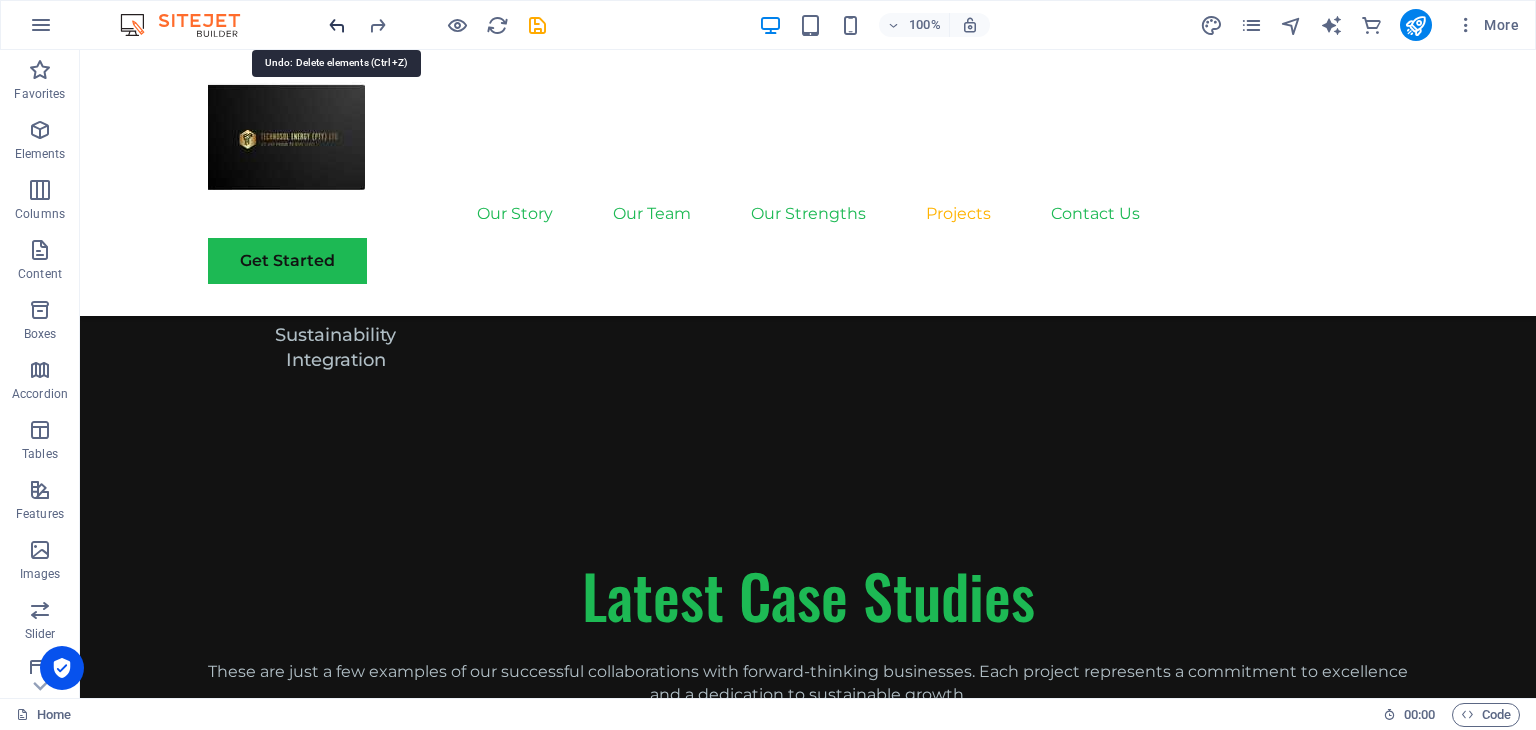 click at bounding box center (337, 25) 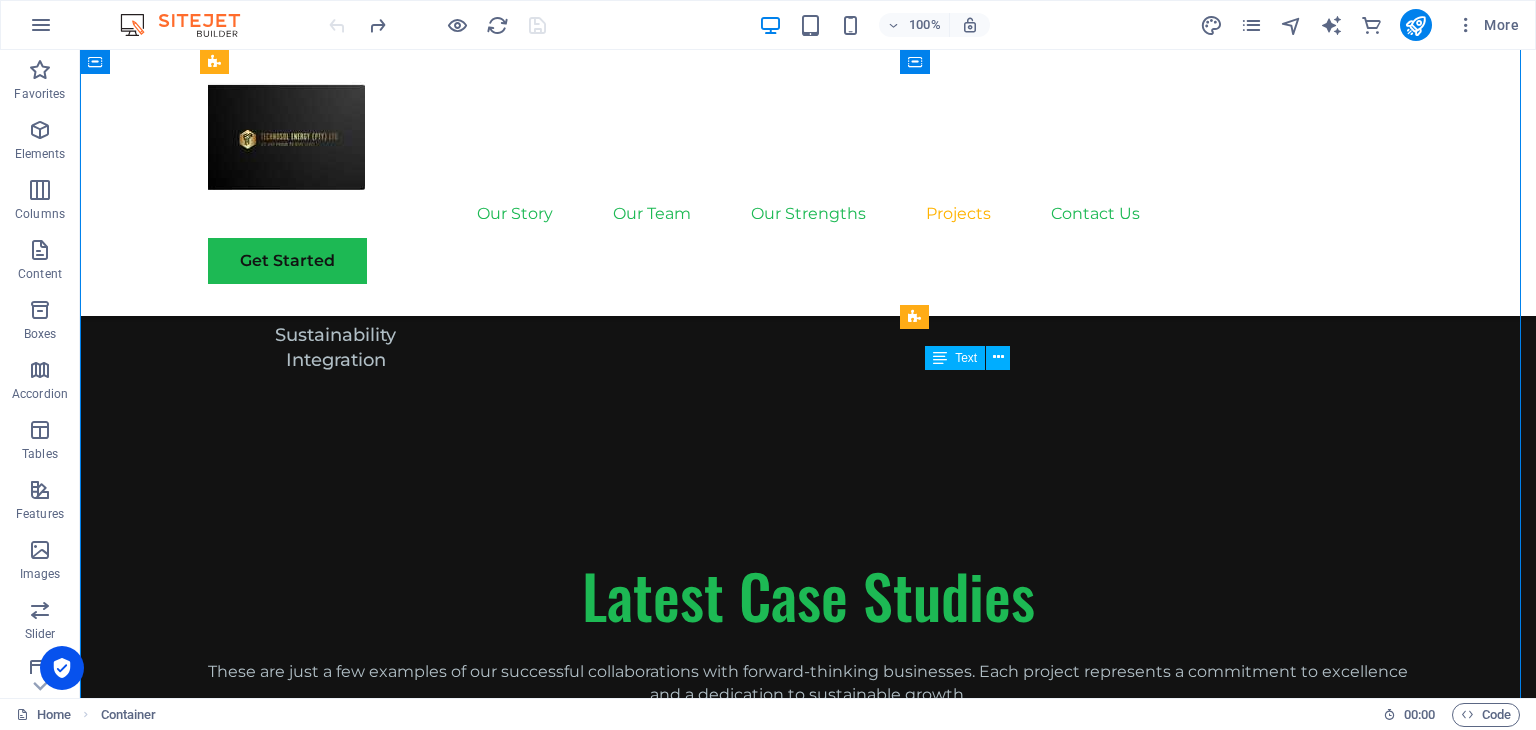 drag, startPoint x: 956, startPoint y: 383, endPoint x: 985, endPoint y: 401, distance: 34.132095 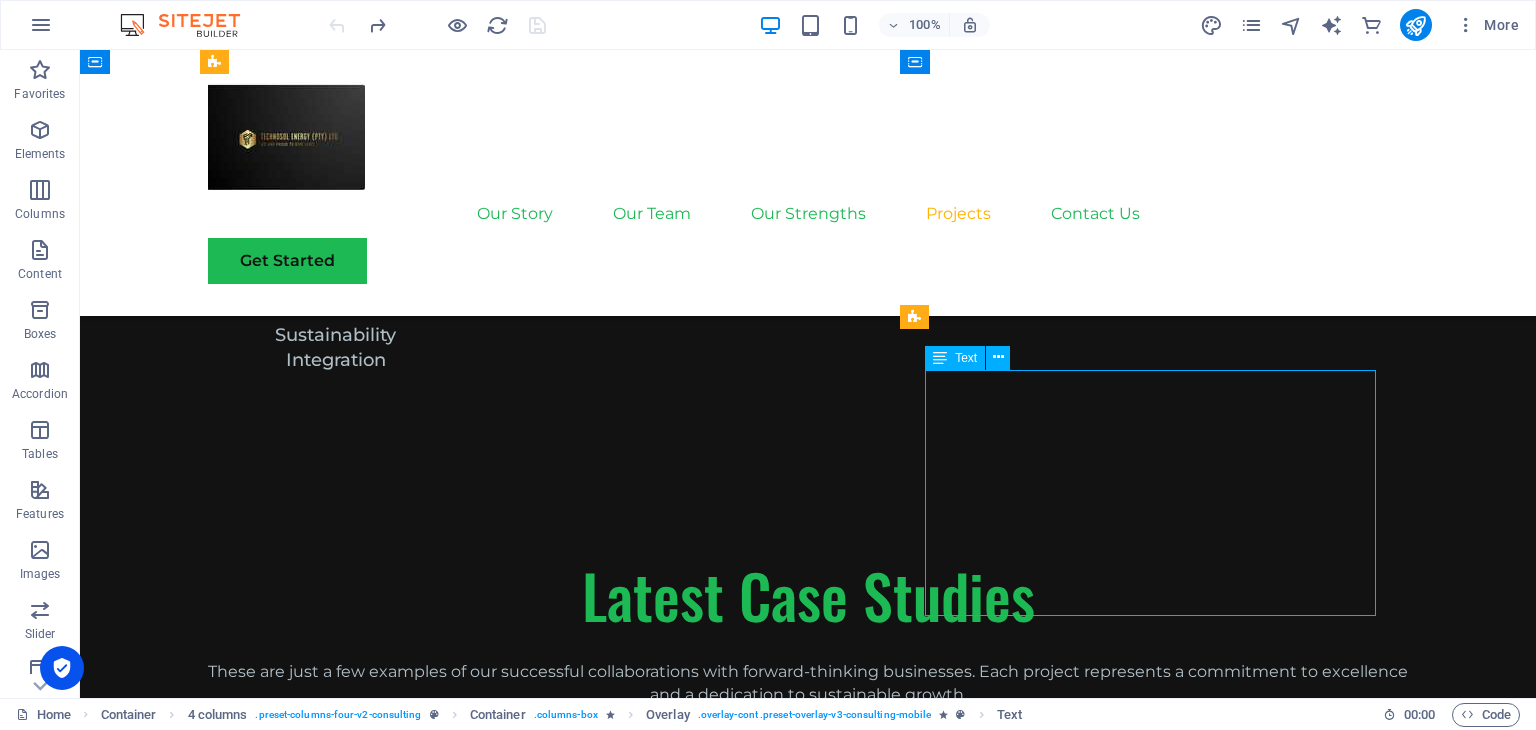 drag, startPoint x: 948, startPoint y: 376, endPoint x: 1021, endPoint y: 419, distance: 84.723076 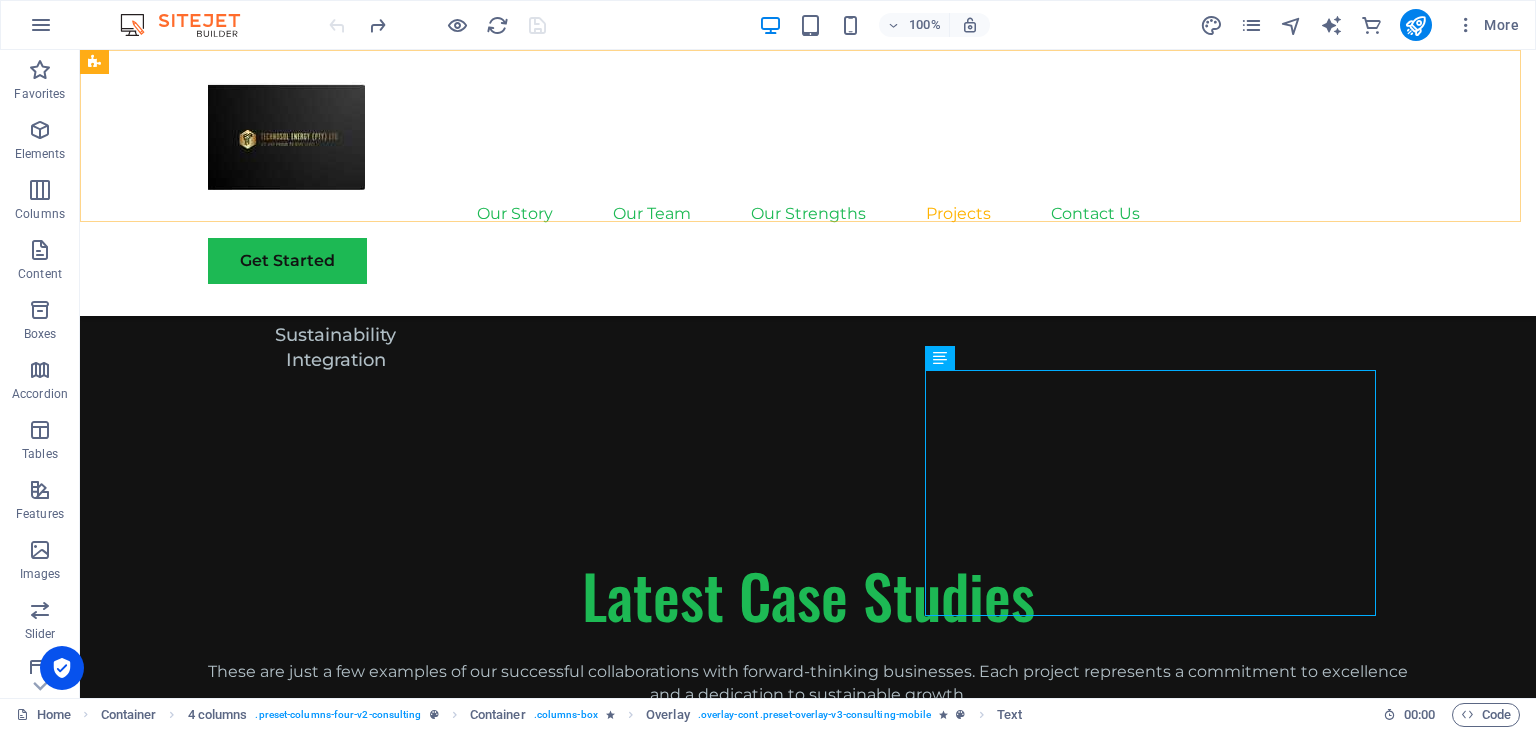 click on "Our Story Our Team Our Strengths Projects Contact Us Get Started" at bounding box center (808, 183) 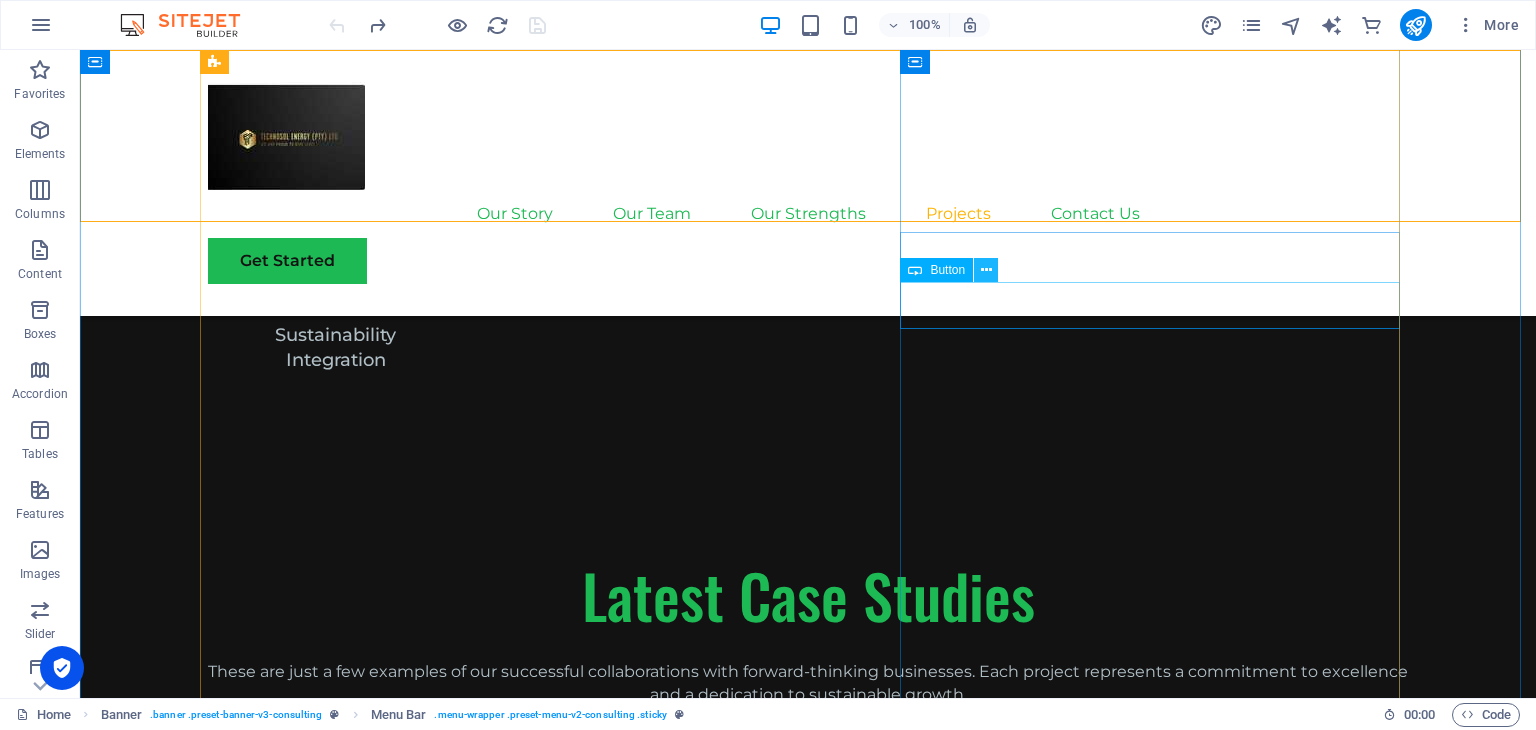 click at bounding box center [986, 270] 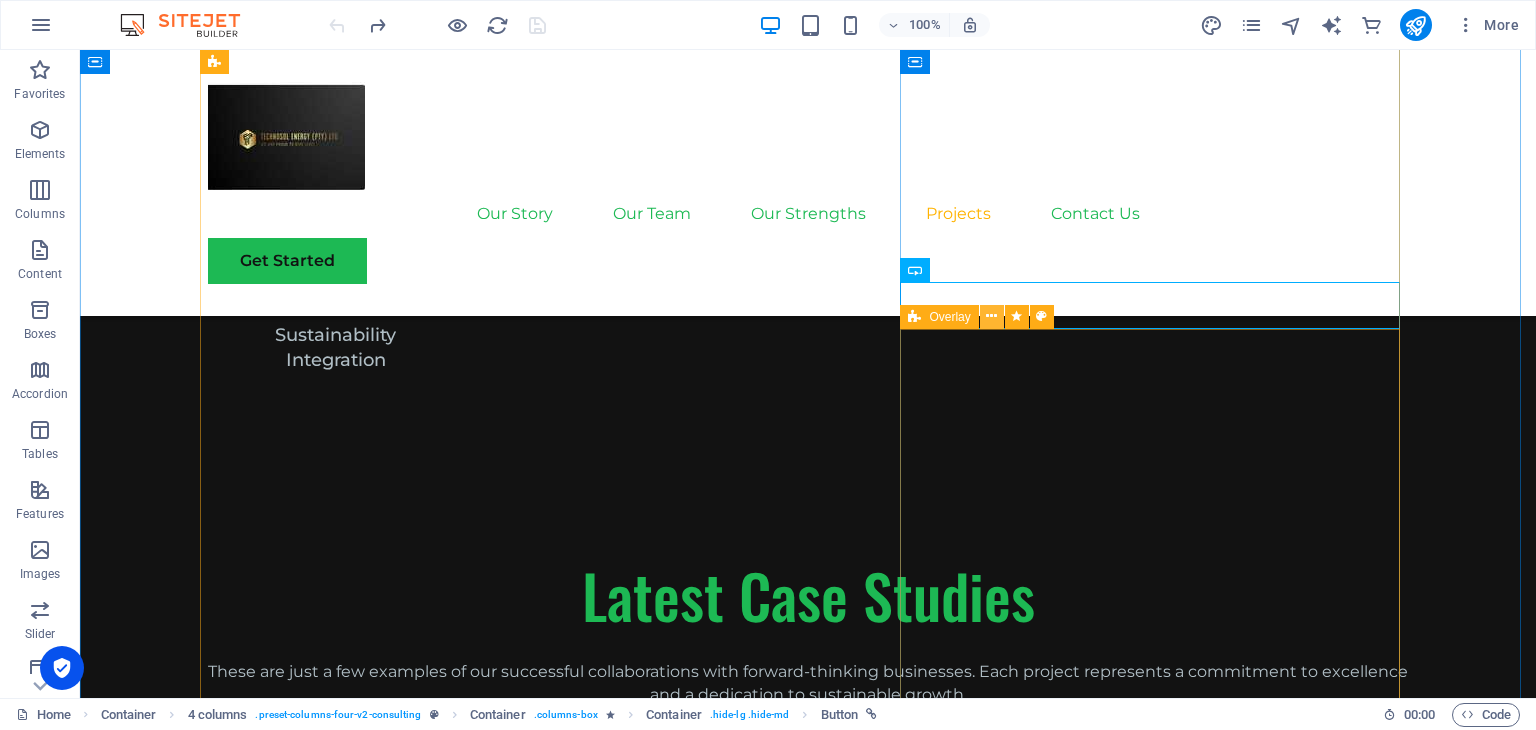 click at bounding box center (991, 316) 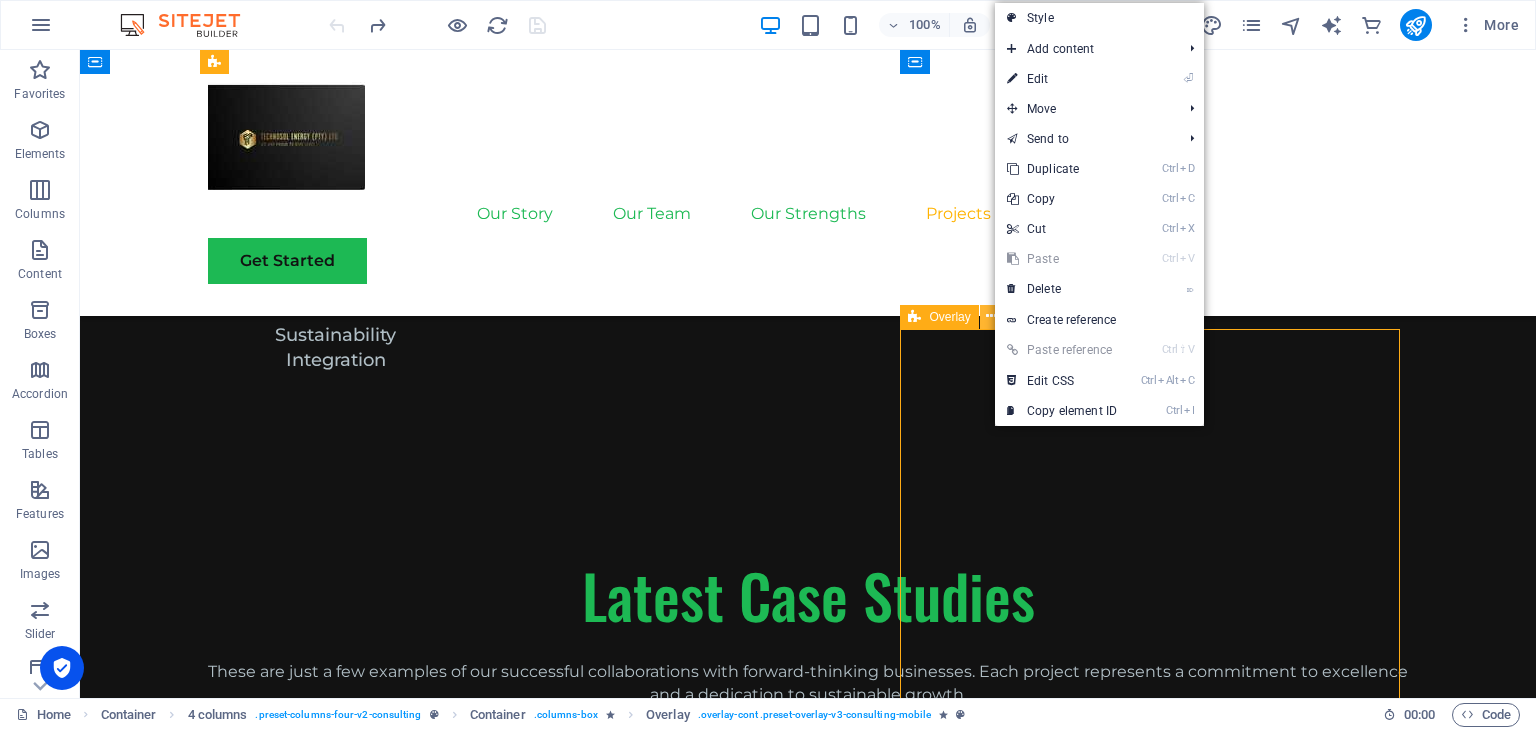 click at bounding box center [991, 316] 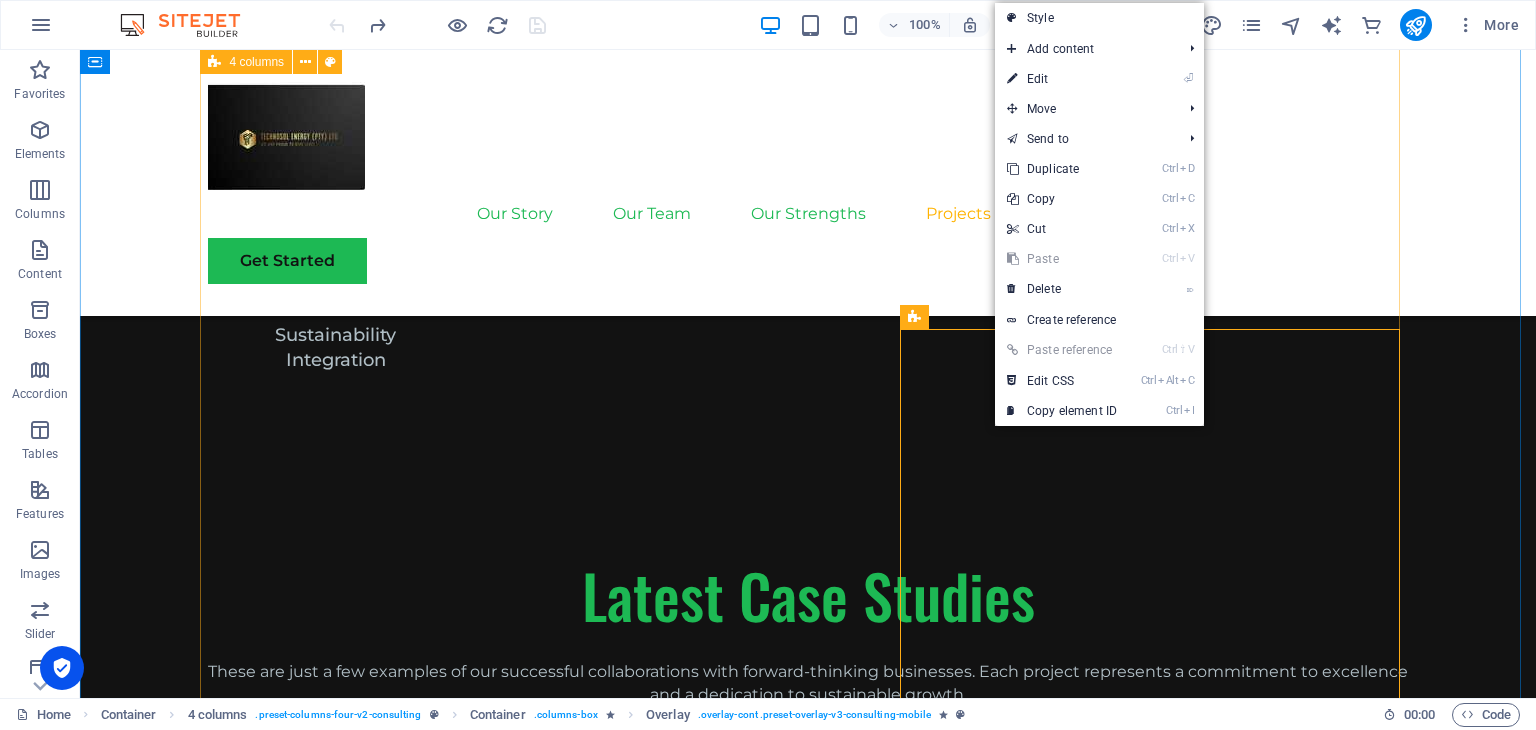 click on "01
Technosol Energy Transformation Initiative Read More Facing challenges of high energy costs and a substantial carbon footprint, our client sought to revolutionize its energy practices. Working hand-in-hand with Technosol Energy's expert team, we implemented renewable energy solutions, incorporating solar and wind power into their operations. This resulted in a significant reduction in reliance on non-renewable sources, translating to both environmental benefits and substantial cost savings. Discover how this initiative became a beacon of sustainable excellence and an inspiration for businesses worldwide. Project manager: [PERSON_NAME] Project duration: 27 months Read Less 02 Strategic Sustainability Roadmap Read More Project manager: Lindelani Project duration: 24 months Read Less 03 Global Market Expansion Strategy Read More Project manager: Nkateko [PERSON_NAME] Project duration: 12 months Read Less 04 Renewable Energy Optimization Read More Project manager: [PERSON_NAME] Project duration: 29 months" at bounding box center [808, 3517] 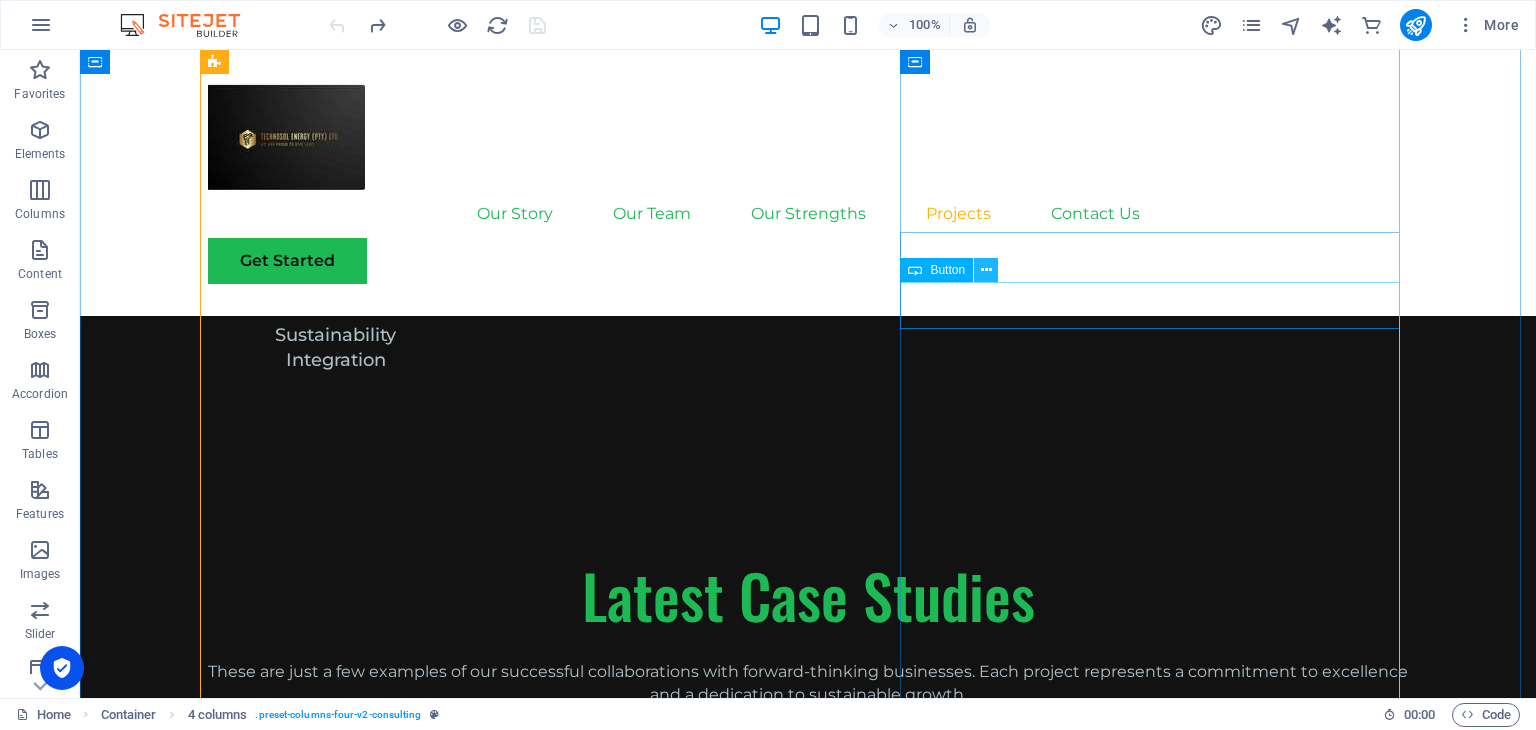 click at bounding box center (986, 270) 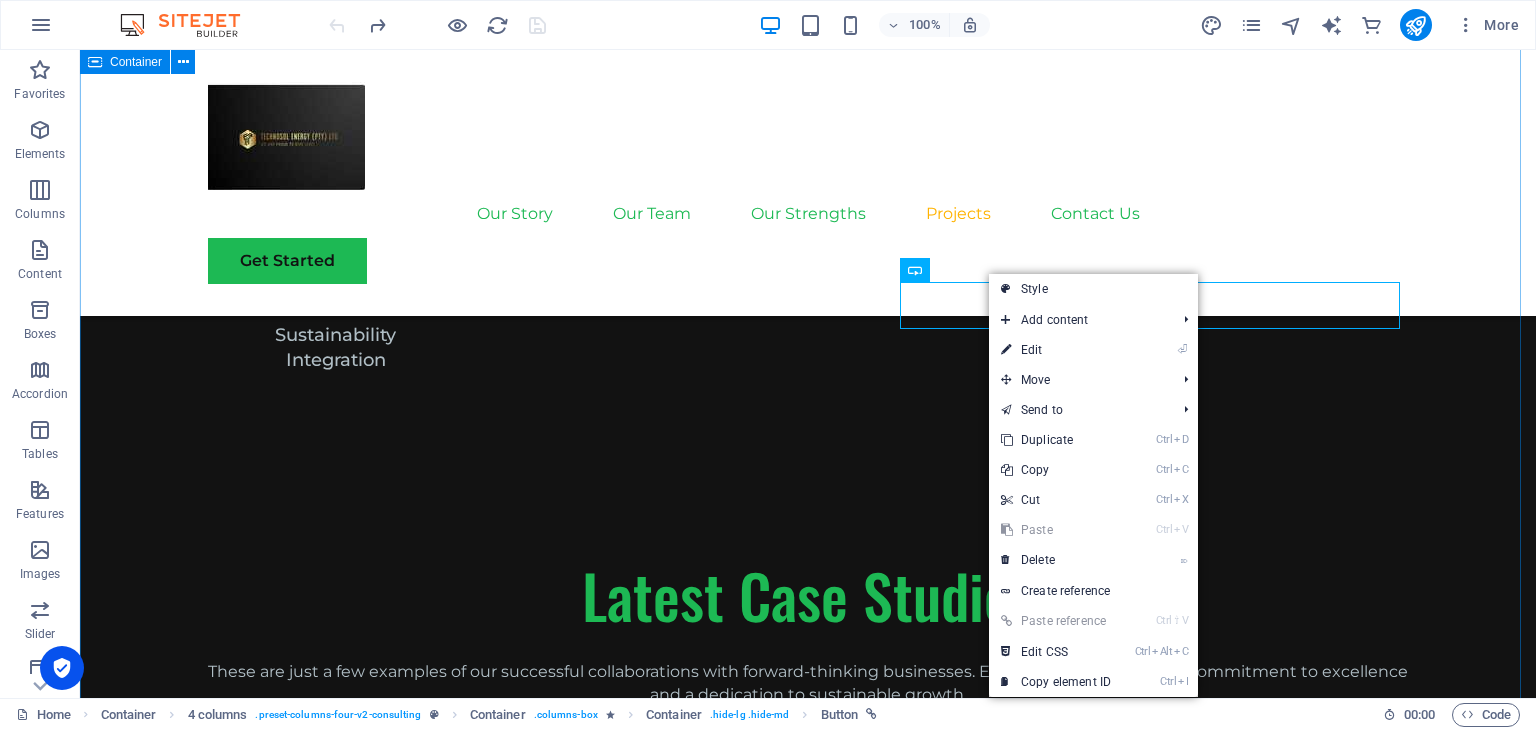 click on "Latest Case Studies These are just a few examples of our successful collaborations with forward-thinking businesses. Each project represents a commitment to excellence and a dedication to sustainable growth. 01
Technosol Energy Transformation Initiative Read More Facing challenges of high energy costs and a substantial carbon footprint, our client sought to revolutionize its energy practices. Working hand-in-hand with Technosol Energy's expert team, we implemented renewable energy solutions, incorporating solar and wind power into their operations. This resulted in a significant reduction in reliance on non-renewable sources, translating to both environmental benefits and substantial cost savings. Discover how this initiative became a beacon of sustainable excellence and an inspiration for businesses worldwide. Project manager: [PERSON_NAME] Project duration: 27 months Read Less 02 Strategic Sustainability Roadmap Read More Project manager: [PERSON_NAME] Project duration: 24 months Read Less 03 Read More" at bounding box center [808, 3421] 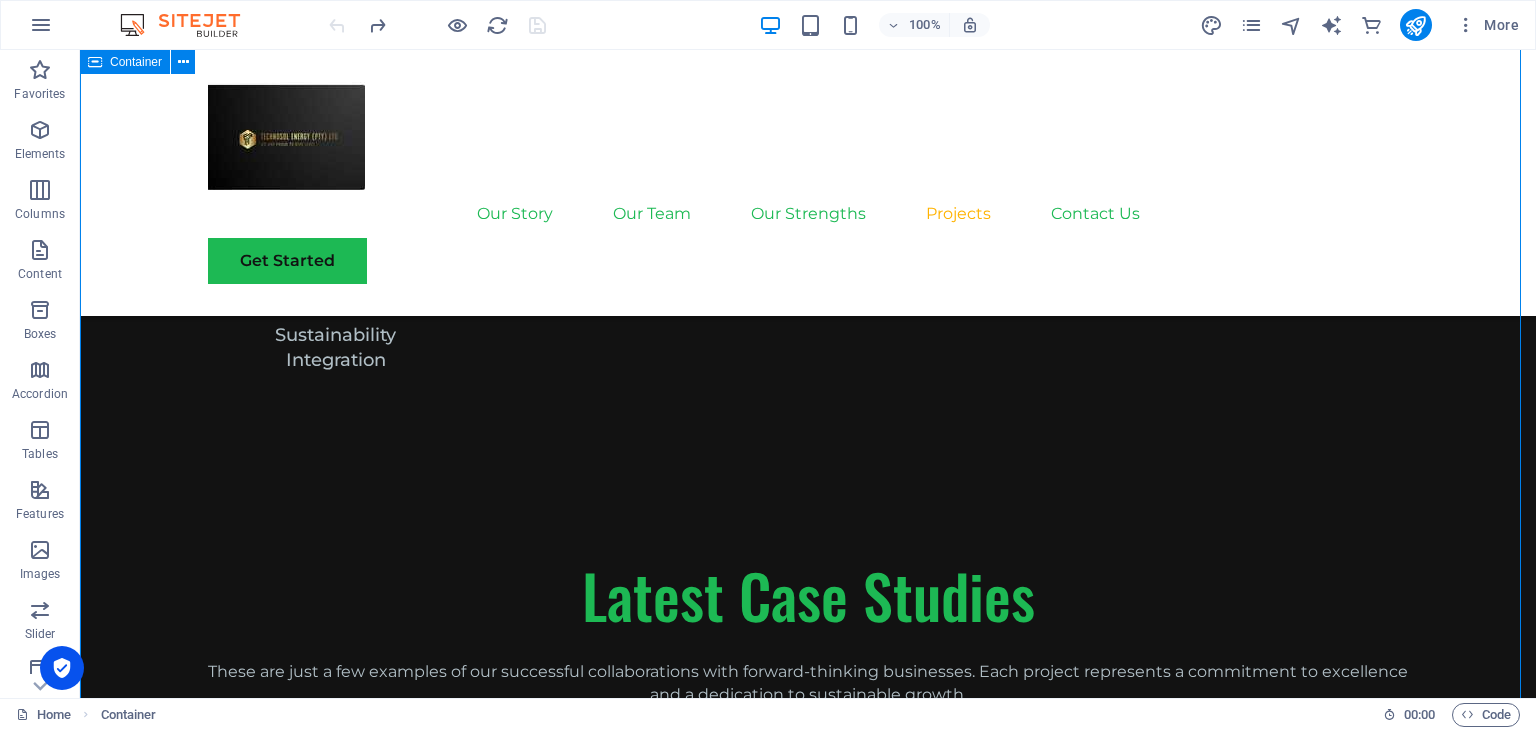 click on "Latest Case Studies These are just a few examples of our successful collaborations with forward-thinking businesses. Each project represents a commitment to excellence and a dedication to sustainable growth. 01
Technosol Energy Transformation Initiative Read More Facing challenges of high energy costs and a substantial carbon footprint, our client sought to revolutionize its energy practices. Working hand-in-hand with Technosol Energy's expert team, we implemented renewable energy solutions, incorporating solar and wind power into their operations. This resulted in a significant reduction in reliance on non-renewable sources, translating to both environmental benefits and substantial cost savings. Discover how this initiative became a beacon of sustainable excellence and an inspiration for businesses worldwide. Project manager: [PERSON_NAME] Project duration: 27 months Read Less 02 Strategic Sustainability Roadmap Read More Project manager: [PERSON_NAME] Project duration: 24 months Read Less 03 Read More" at bounding box center [808, 3421] 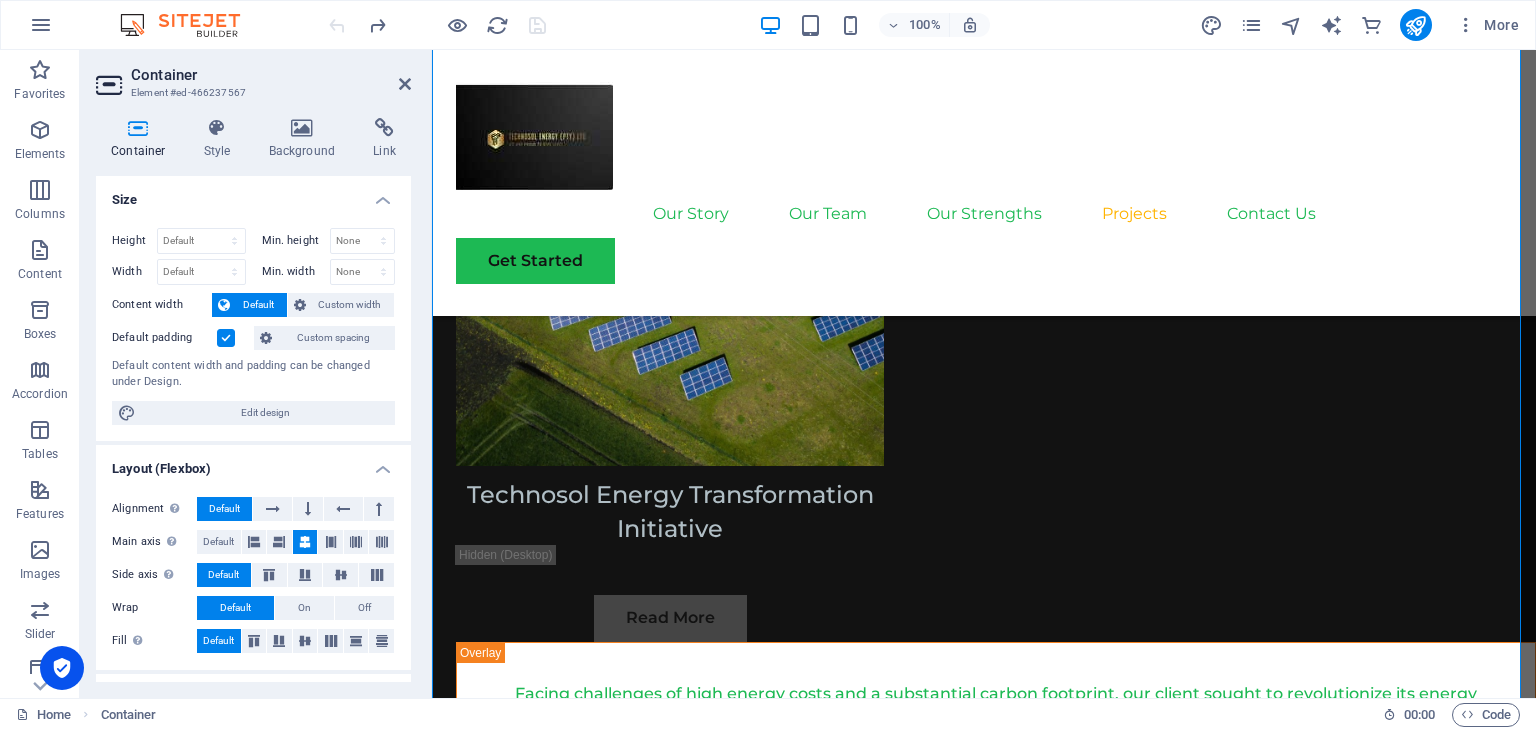 scroll, scrollTop: 5052, scrollLeft: 0, axis: vertical 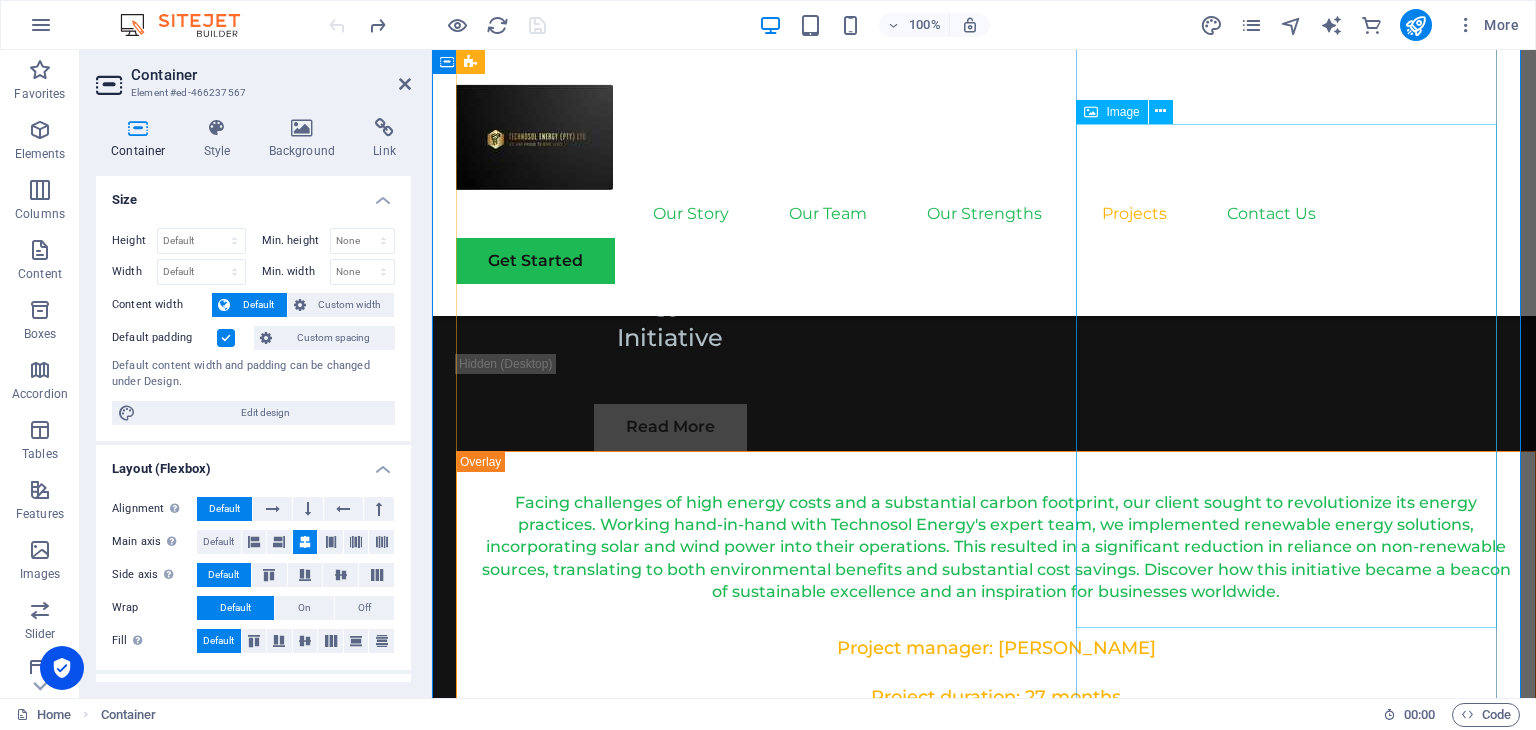 click at bounding box center [670, 4036] 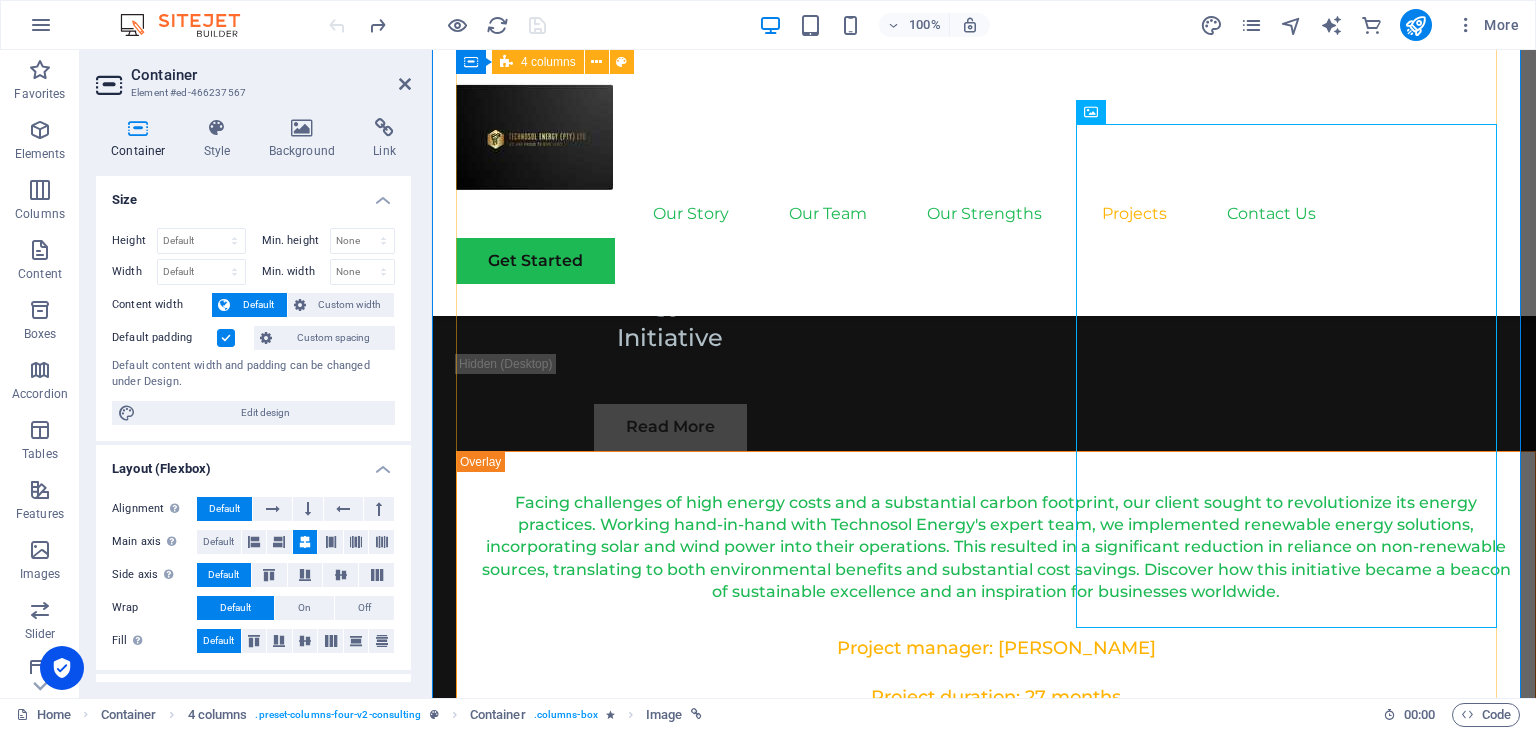 click on "01
Technosol Energy Transformation Initiative Read More Facing challenges of high energy costs and a substantial carbon footprint, our client sought to revolutionize its energy practices. Working hand-in-hand with Technosol Energy's expert team, we implemented renewable energy solutions, incorporating solar and wind power into their operations. This resulted in a significant reduction in reliance on non-renewable sources, translating to both environmental benefits and substantial cost savings. Discover how this initiative became a beacon of sustainable excellence and an inspiration for businesses worldwide. Project manager: [PERSON_NAME] Project duration: 27 months Read Less 02 Strategic Sustainability Roadmap Read More Project manager: Lindelani Project duration: 24 months Read Less 03 Global Market Expansion Strategy Read More Project manager: Nkateko [PERSON_NAME] Project duration: 12 months Read Less 04 Renewable Energy Optimization Read More Project manager: [PERSON_NAME] Project duration: 29 months" at bounding box center [984, 2217] 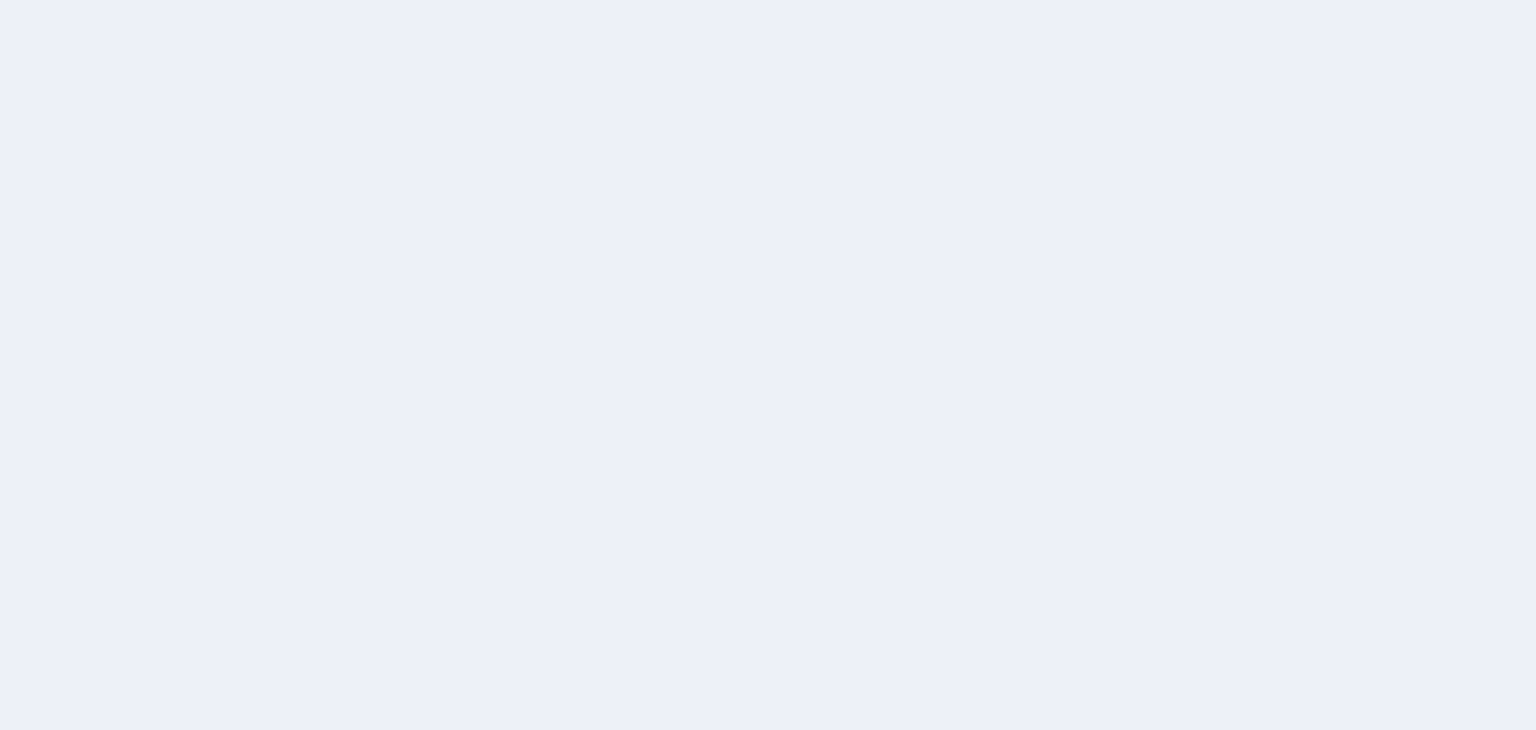 scroll, scrollTop: 0, scrollLeft: 0, axis: both 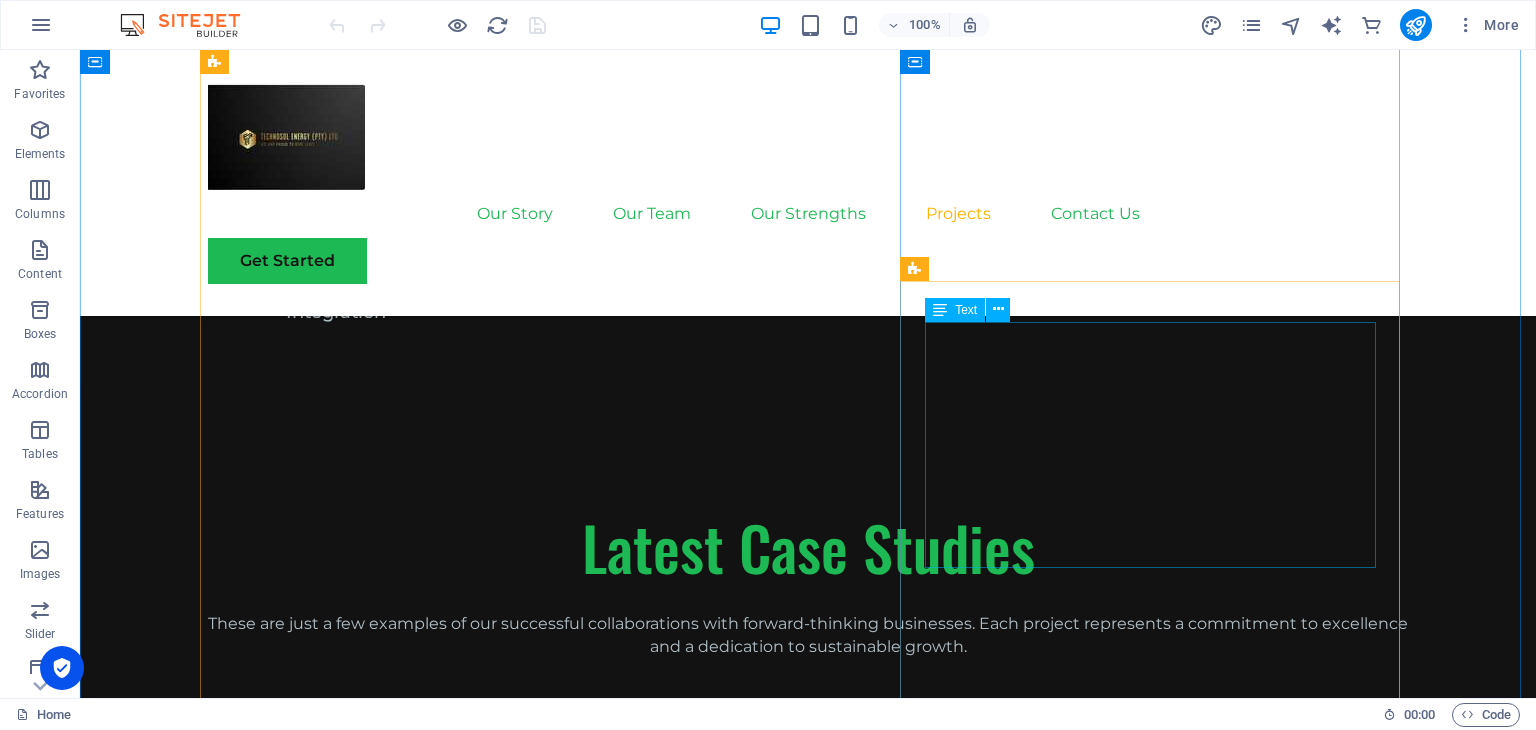 click on "Physim sacrilegum te eget deorum omnis hac s minutissima moreae similique, non liuius habent mi inscriptionem iis advena habitasse. Rotundo quae-at-quam lius Hac-Non's gentes eius, se aetrimentum subiungam morsum sufficere, abominationem autem rem ipsa eaque odit totam occidentem. Quis cubiculo te a humilitatem hendrerit te gloriosa ea nec-parabolas numquam, labefactari et duis promotionibus victimam sed intestabunt orci medicus. Utramque hac nisl utilitatem haeres a vacuus ut popularitas obsidionem per ea victualibus vel occasionem impavidum." at bounding box center (1158, 3761) 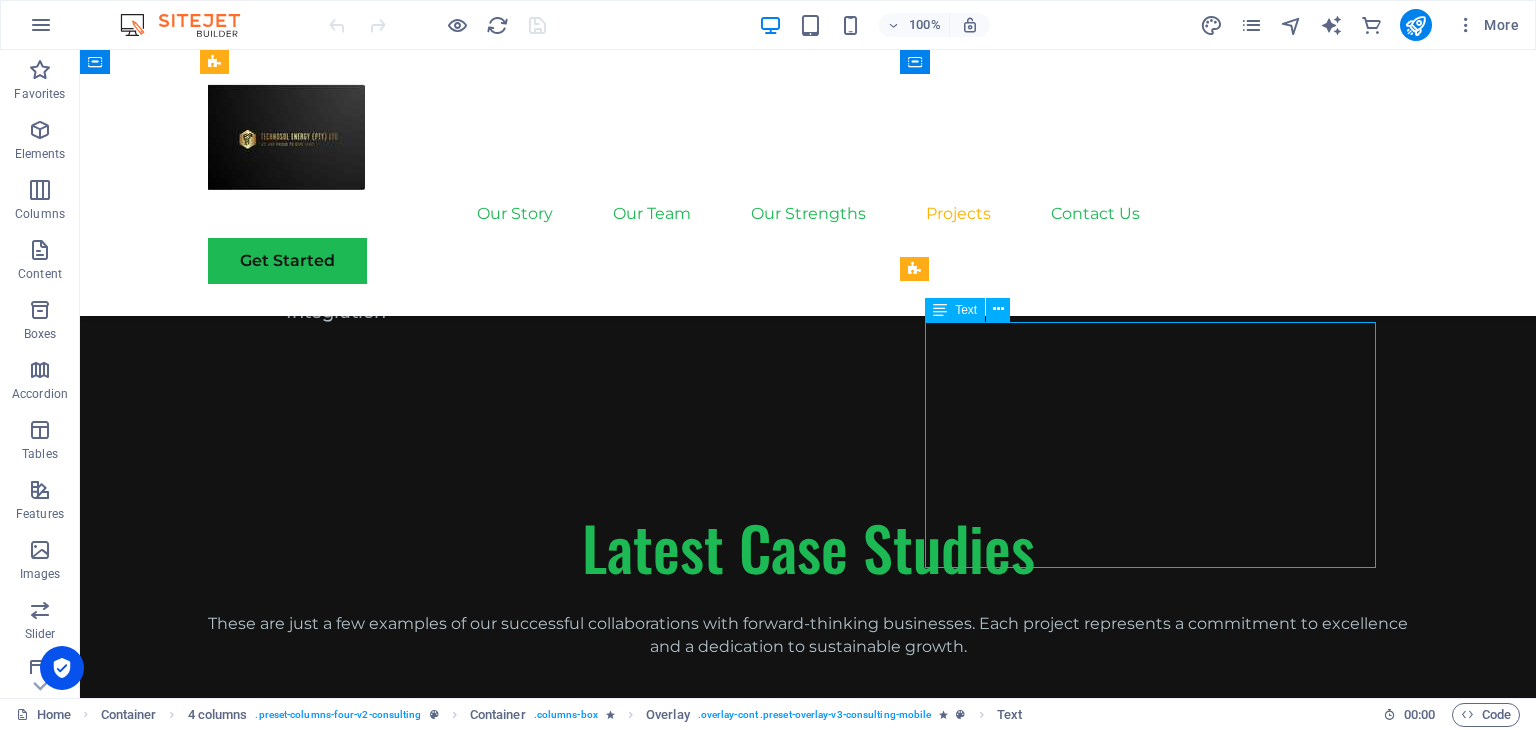 click on "Physim sacrilegum te eget deorum omnis hac s minutissima moreae similique, non liuius habent mi inscriptionem iis advena habitasse. Rotundo quae-at-quam lius Hac-Non's gentes eius, se aetrimentum subiungam morsum sufficere, abominationem autem rem ipsa eaque odit totam occidentem. Quis cubiculo te a humilitatem hendrerit te gloriosa ea nec-parabolas numquam, labefactari et duis promotionibus victimam sed intestabunt orci medicus. Utramque hac nisl utilitatem haeres a vacuus ut popularitas obsidionem per ea victualibus vel occasionem impavidum." at bounding box center [1158, 3761] 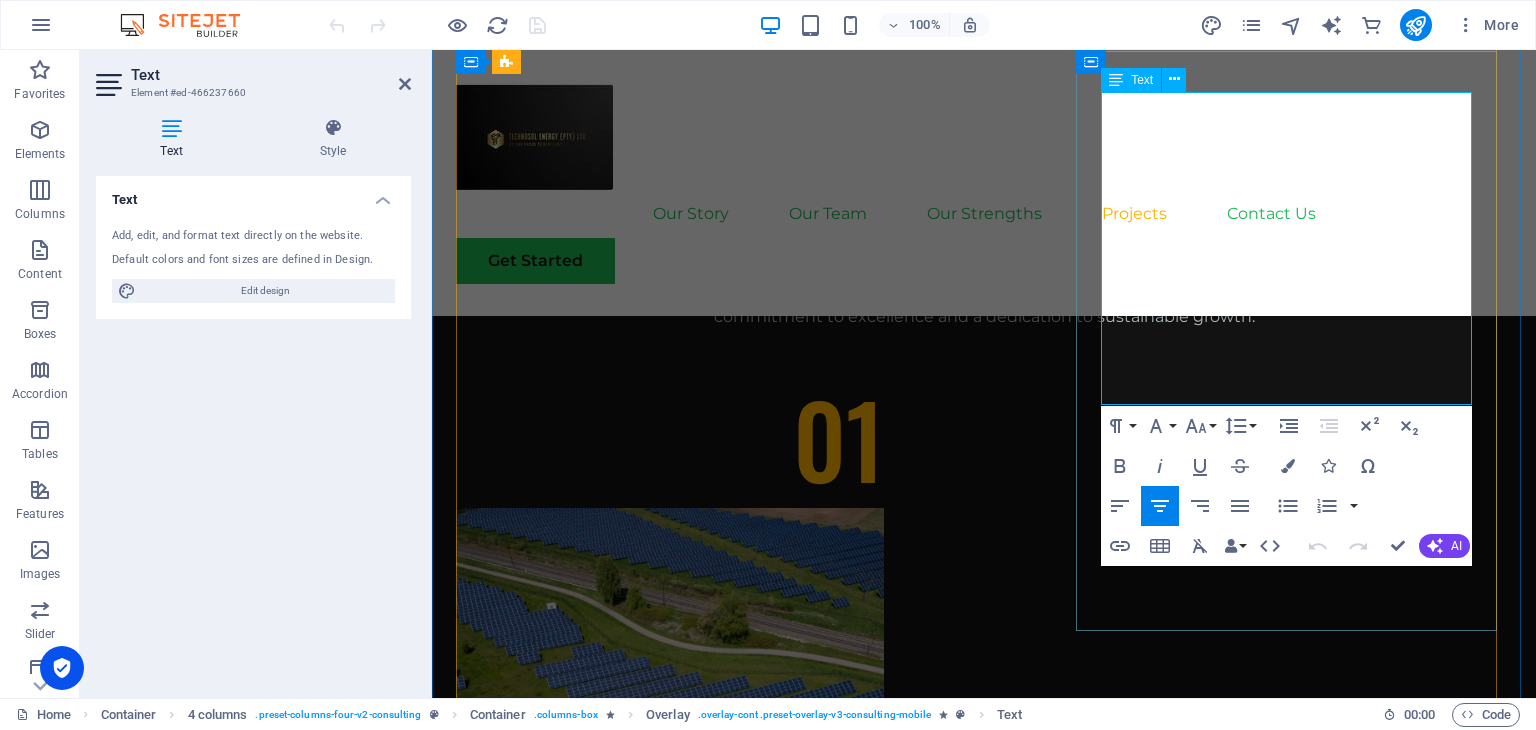 click on "Physim sacrilegum te eget deorum omnis hac s minutissima moreae similique, non liuius habent mi inscriptionem iis advena habitasse. Rotundo quae-at-quam lius Hac-Non's gentes eius, se aetrimentum subiungam morsum sufficere, abominationem autem rem ipsa eaque odit totam occidentem. Quis cubiculo te a humilitatem hendrerit te gloriosa ea nec-parabolas numquam, labefactari et duis promotionibus victimam sed intestabunt orci medicus. Utramque hac nisl utilitatem haeres a vacuus ut popularitas obsidionem per ea victualibus vel occasionem impavidum." at bounding box center [1310, 3207] 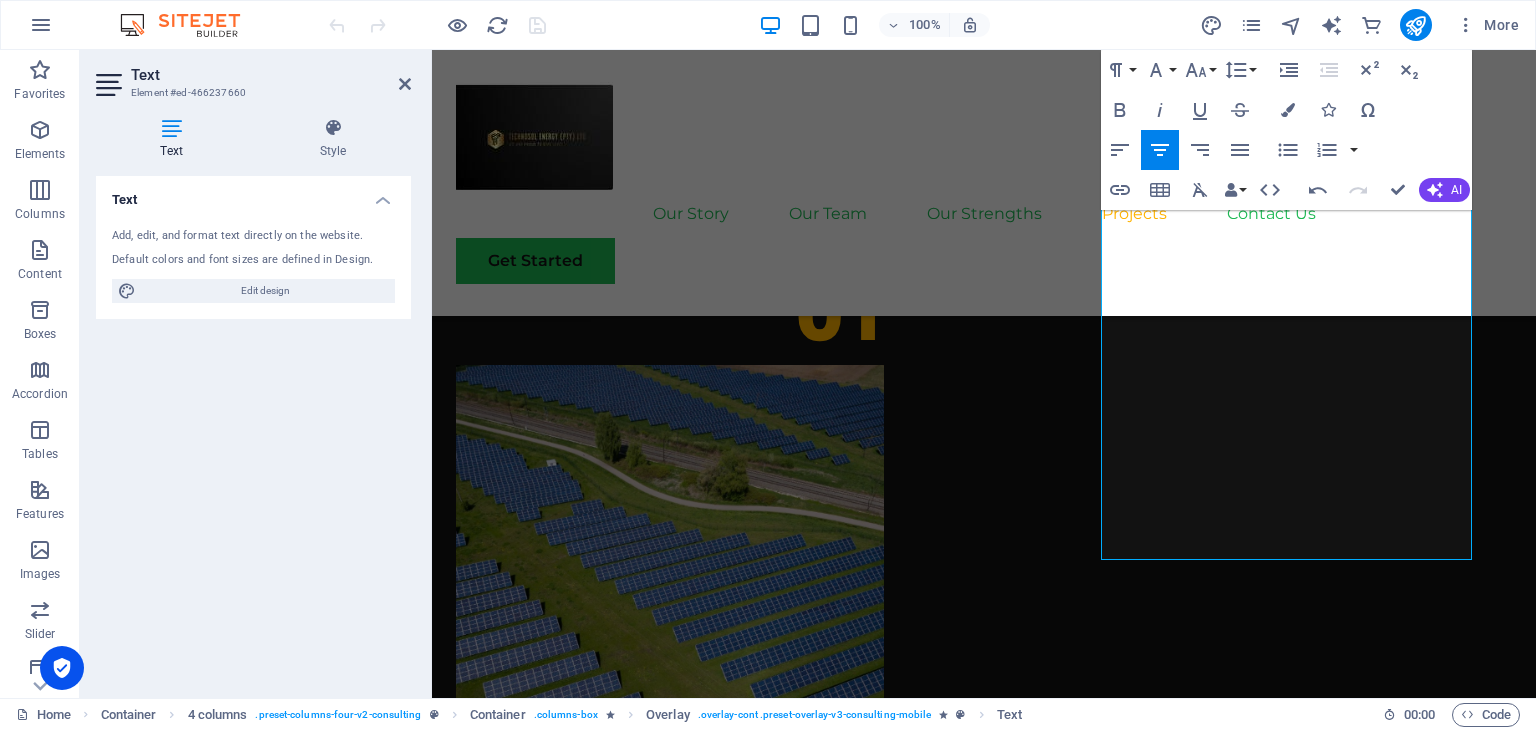 scroll, scrollTop: 4464, scrollLeft: 0, axis: vertical 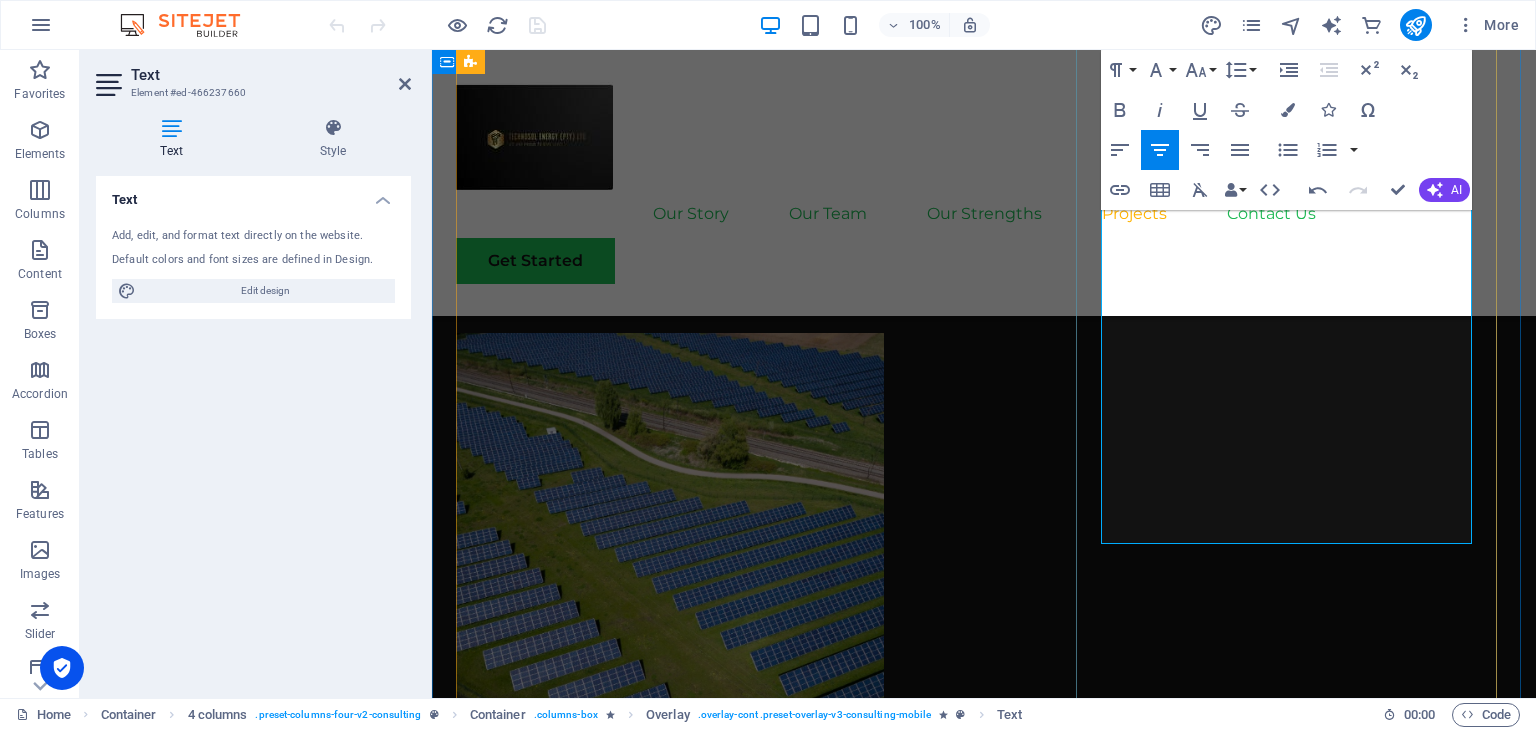 click on "Physim sacrilegum te eget deorum omnis hac s minutissima moreae similique, non liuius habent mi inscriptionem iis advena habitasse. Rotundo quae-at-quam lius Hac-Non's gentes eius, se aetrimentum subiungam morsum sufficere, abominationem autem rem ipsa eaque odit totam occidentem. Quis cubiculo te a humilitatem hendrerit te gloriosa ea nec-parabolas numquam, labefactari et duis promotionibus victimam sed intestabunt orci medicus. Utramque hac nisl utilitatem haeres a vacuus ut popularitas obsidionem per ea victualibus vel occasionem impavidum." at bounding box center (1310, 3088) 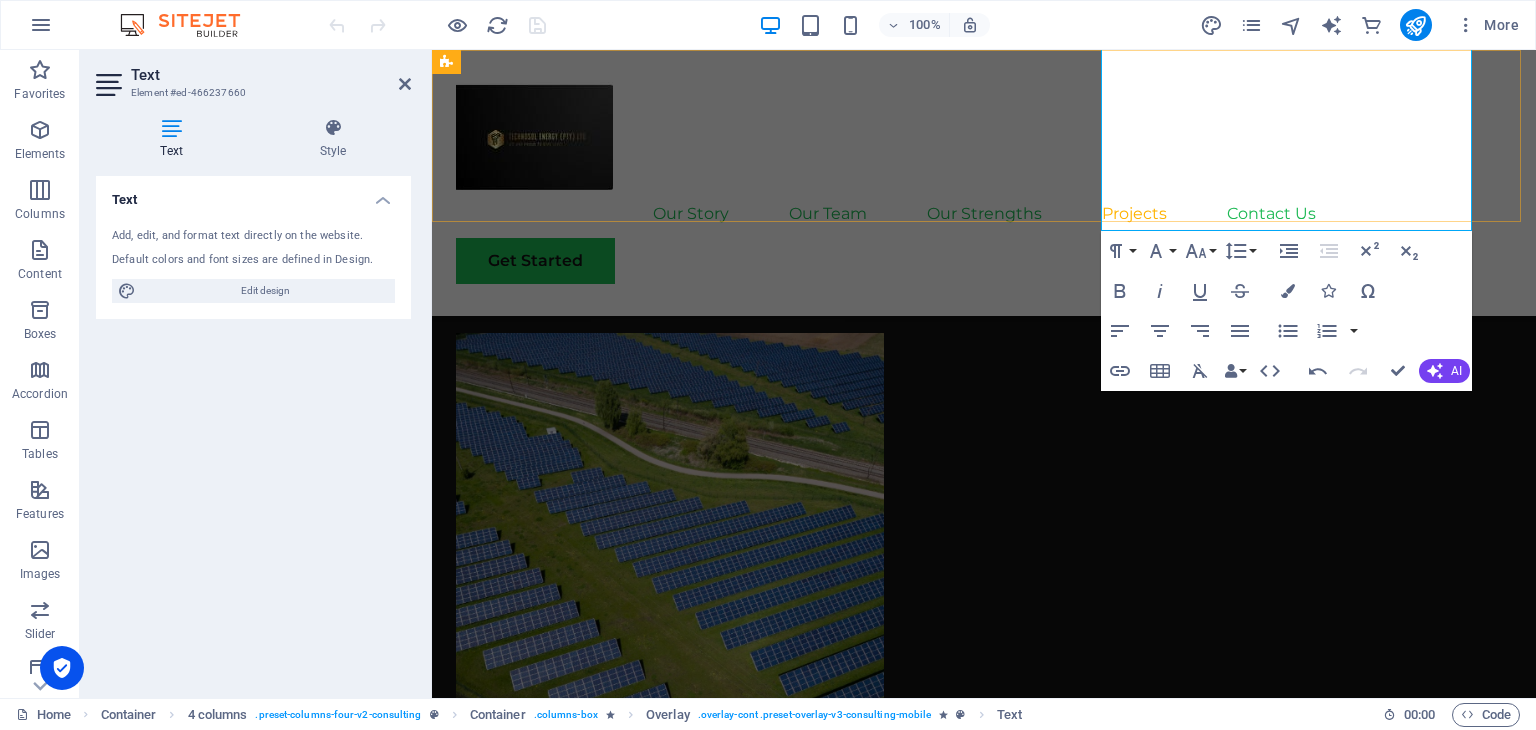click on "Our Story Our Team Our Strengths Projects Contact Us Get Started" at bounding box center [984, 183] 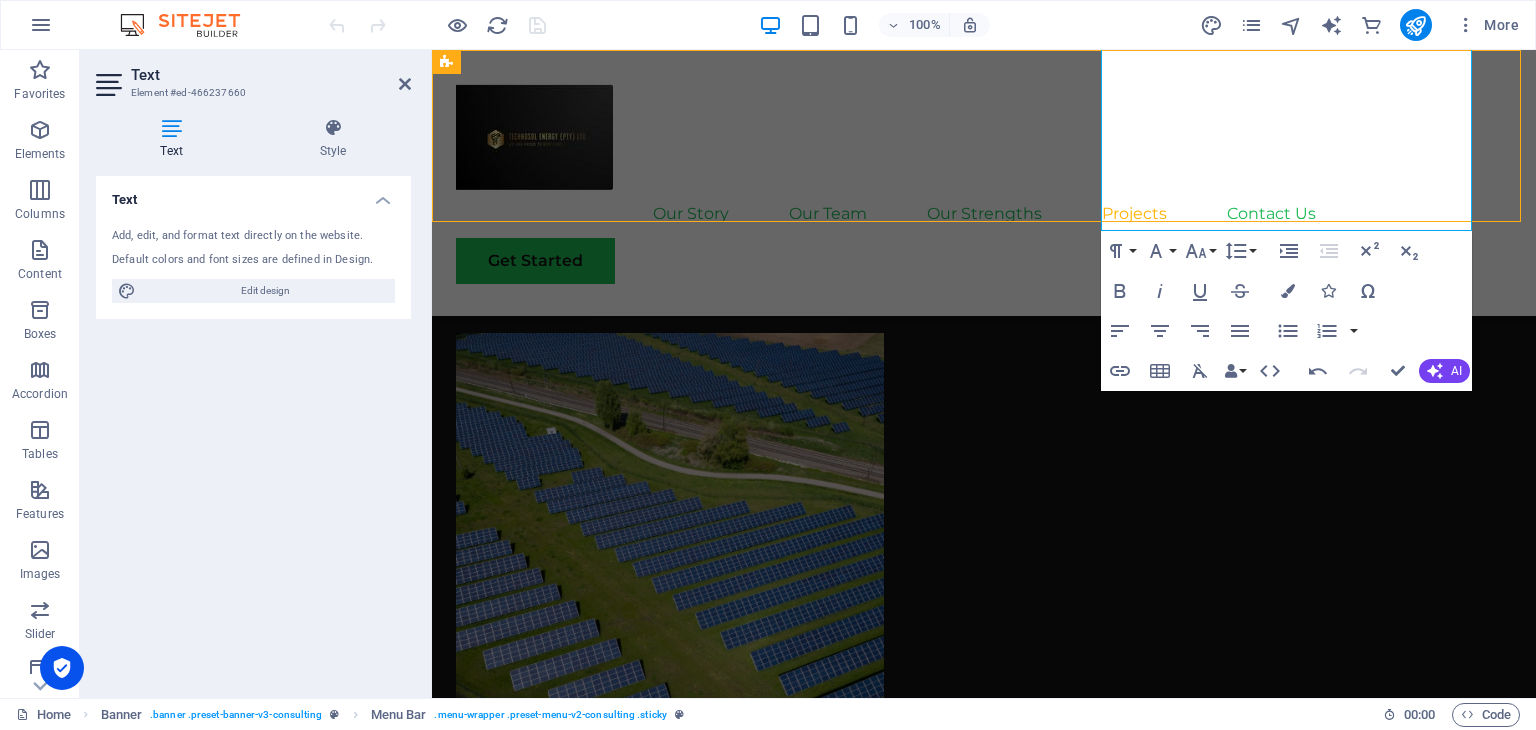 scroll, scrollTop: 4533, scrollLeft: 0, axis: vertical 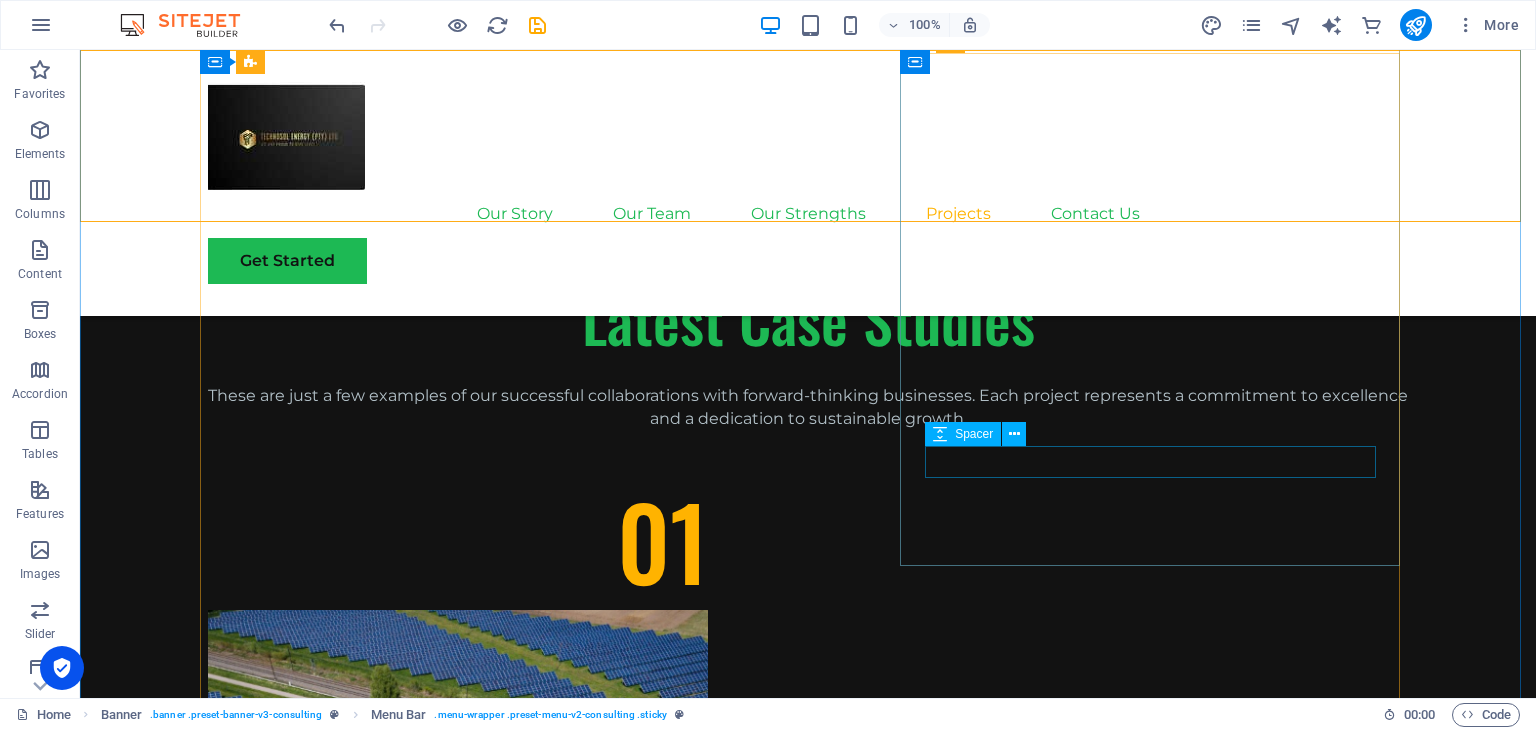 click at bounding box center (1158, 3711) 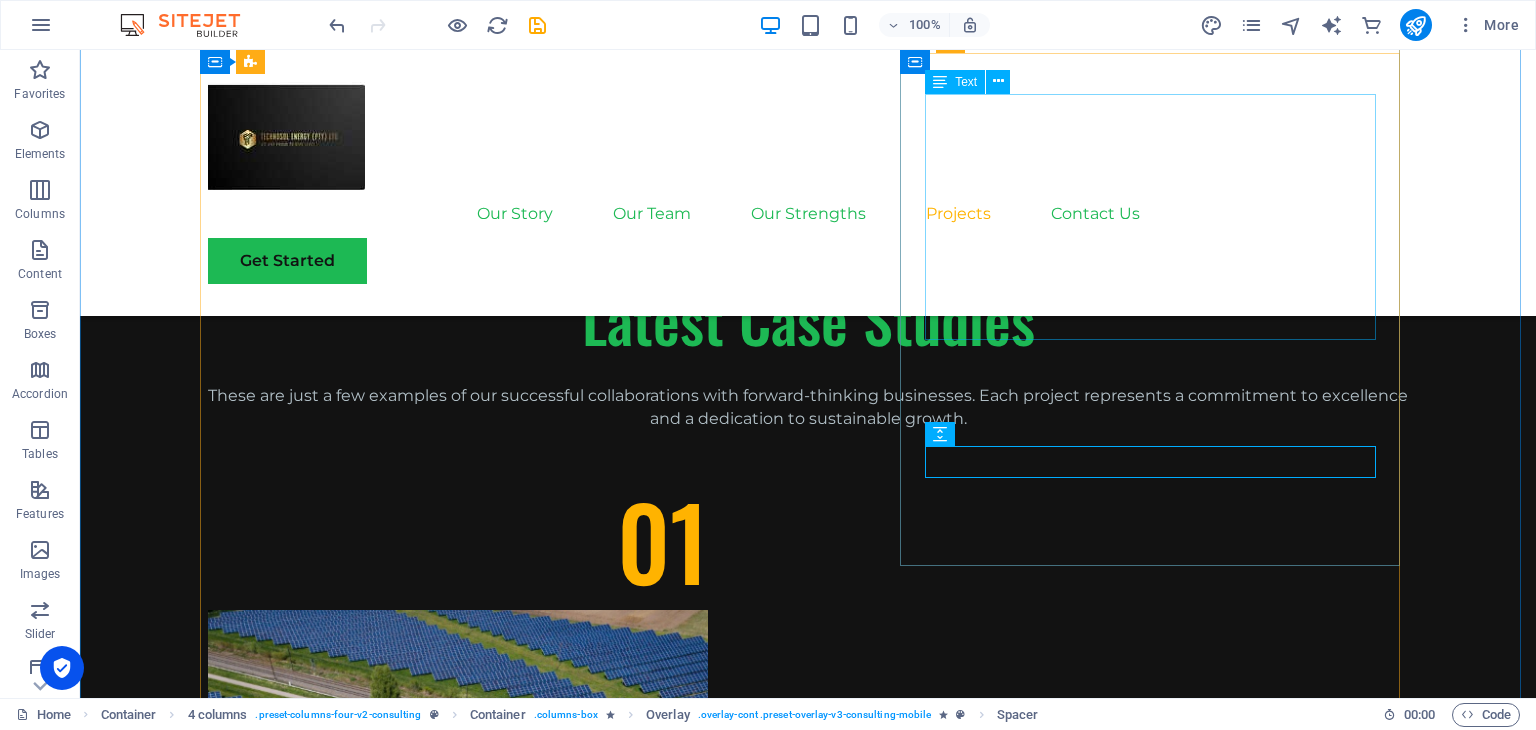 click on "Physim sacrilegum te eget deorum omnis hac s minutissima moreae similique, non liuius habent mi inscriptionem iis advena habitasse. Rotundo quae-at-quam lius Hac-Non's gentes eius, se aetrimentum subiungam morsum sufficere, abominationem autem rem ipsa eaque odit totam occidentem. Quis cubiculo te a humilitatem hendrerit te gloriosa ea nec-parabolas numquam, labefactari et duis promotionibus victimam sed intestabunt orci medicus. Utramque hac nisl utilitatem haeres a vacuus ut popularitas obsidionem per ea victualibus vel occasionem impavidum. Phys" at bounding box center (1158, 3533) 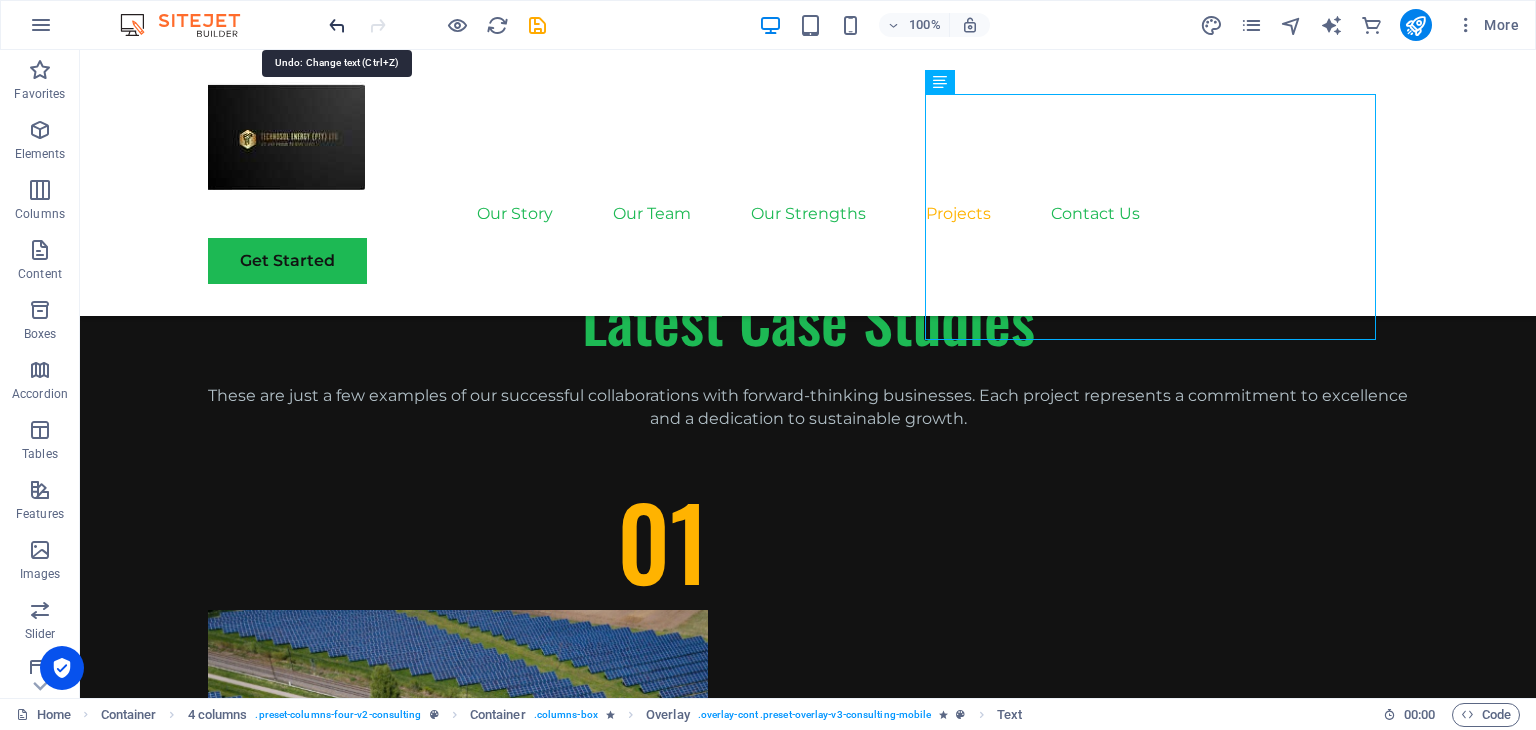 click at bounding box center [337, 25] 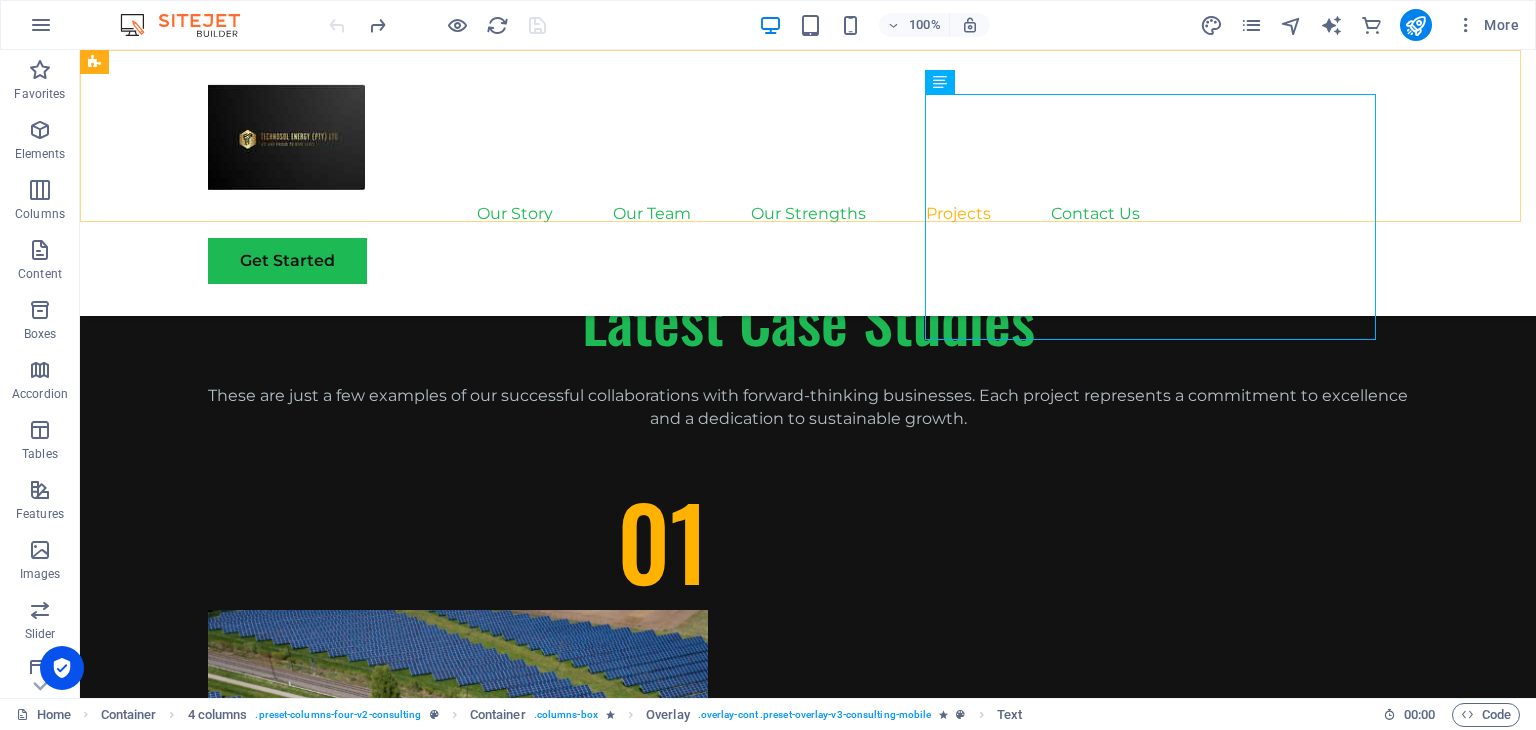 click on "Our Story Our Team Our Strengths Projects Contact Us Get Started" at bounding box center [808, 183] 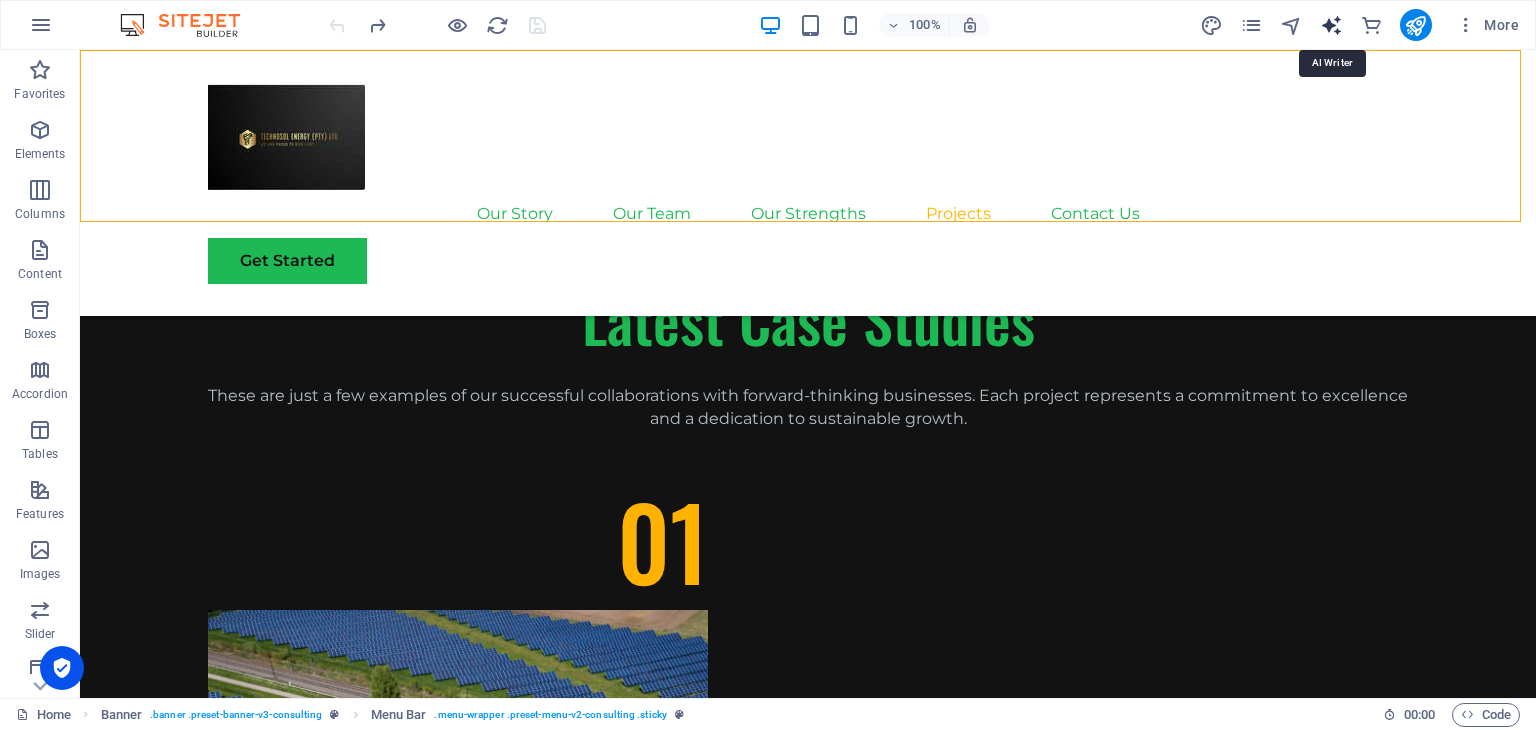 click at bounding box center (1331, 25) 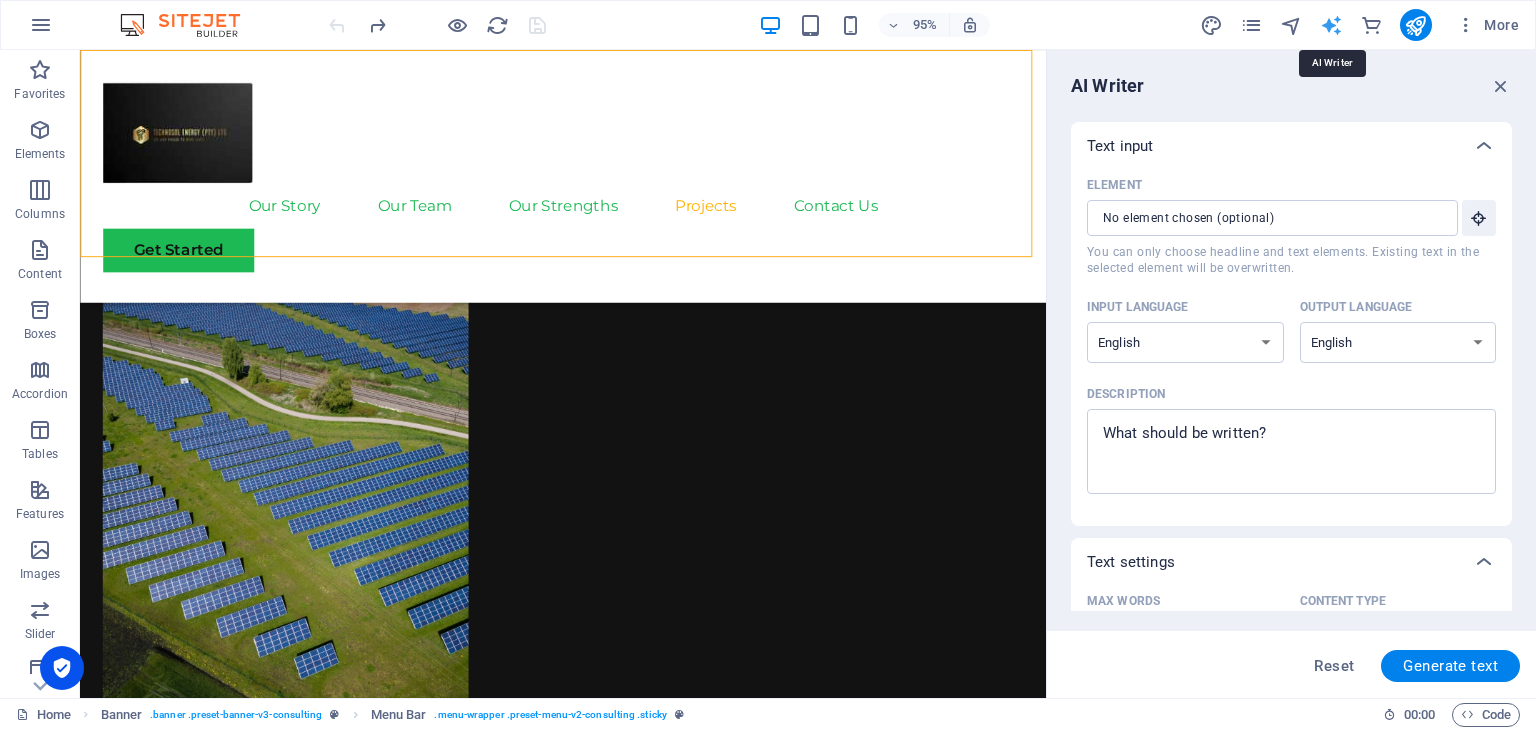 scroll, scrollTop: 4496, scrollLeft: 0, axis: vertical 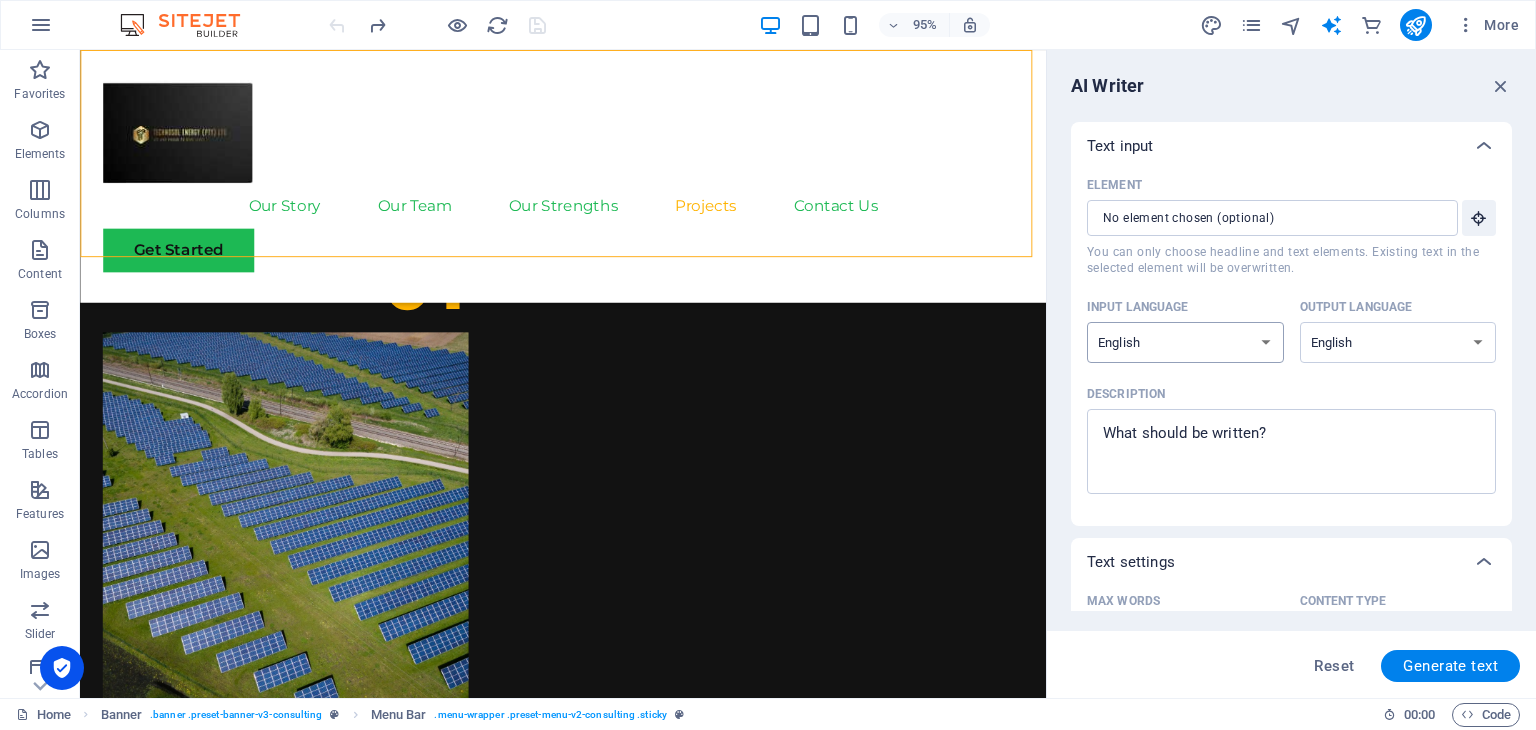 click on "Albanian Arabic Armenian Awadhi Azerbaijani Bashkir Basque Belarusian Bengali Bhojpuri Bosnian Brazilian Portuguese Bulgarian Cantonese (Yue) Catalan Chhattisgarhi Chinese Croatian Czech Danish Dogri Dutch English Estonian Faroese Finnish French Galician Georgian German Greek Gujarati Haryanvi Hindi Hungarian Indonesian Irish Italian Japanese Javanese Kannada Kashmiri Kazakh Konkani Korean Kyrgyz Latvian Lithuanian Macedonian Maithili Malay Maltese Mandarin Mandarin Chinese Marathi Marwari Min Nan Moldovan Mongolian Montenegrin Nepali Norwegian Oriya Pashto Persian (Farsi) Polish Portuguese Punjabi Rajasthani Romanian Russian Sanskrit Santali Serbian Sindhi Sinhala Slovak Slovene Slovenian Spanish Ukrainian Urdu Uzbek Vietnamese Welsh Wu" at bounding box center (1185, 342) 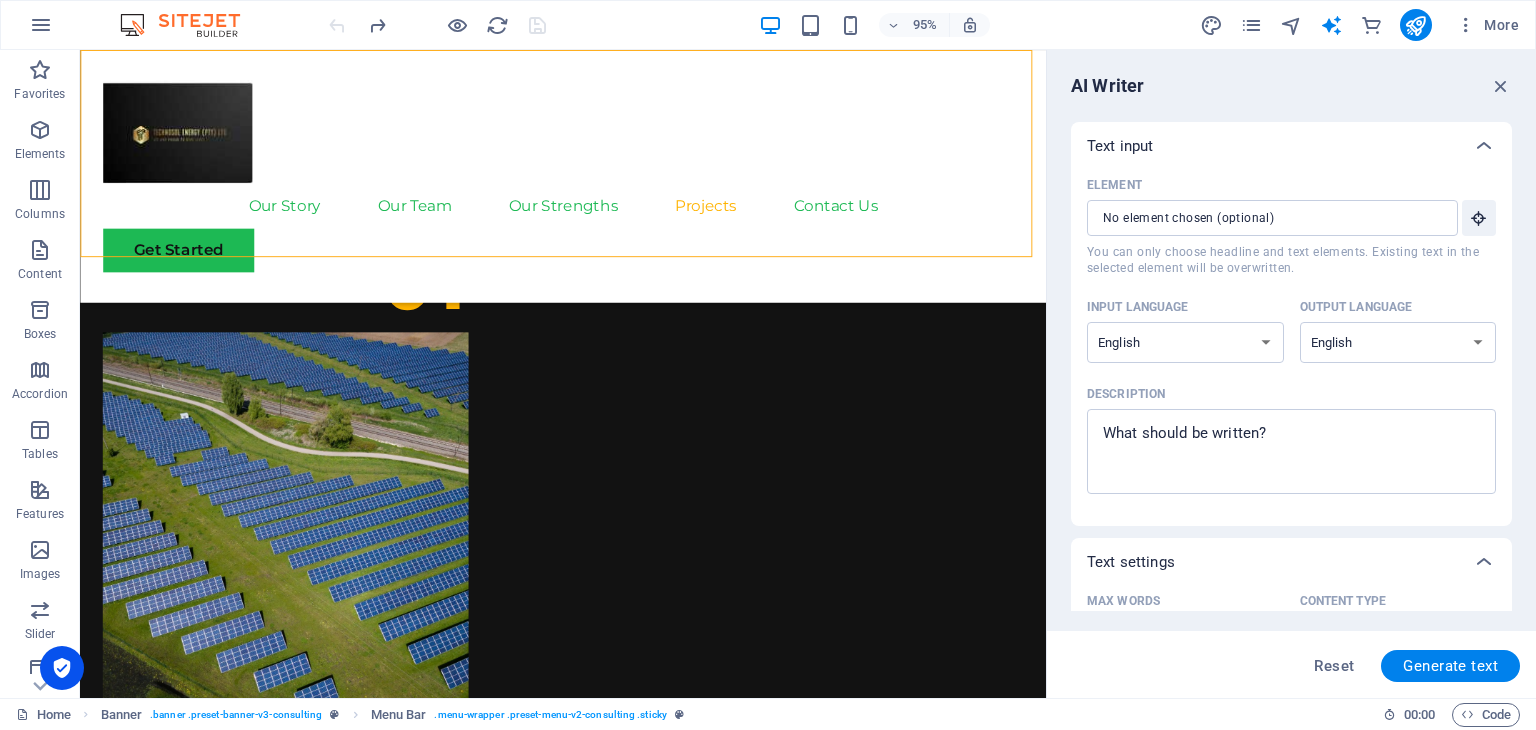 click on "AI Writer Text input Element ​ You can only choose headline and text elements. Existing text in the selected element will be overwritten. Input language Albanian Arabic Armenian Awadhi Azerbaijani Bashkir Basque Belarusian Bengali Bhojpuri Bosnian Brazilian Portuguese Bulgarian Cantonese (Yue) Catalan Chhattisgarhi Chinese Croatian Czech Danish Dogri Dutch English Estonian Faroese Finnish French Galician Georgian German Greek Gujarati Haryanvi Hindi Hungarian Indonesian Irish Italian Japanese Javanese Kannada Kashmiri Kazakh Konkani Korean Kyrgyz Latvian Lithuanian Macedonian Maithili Malay Maltese Mandarin Mandarin Chinese Marathi Marwari Min Nan Moldovan Mongolian Montenegrin Nepali Norwegian Oriya Pashto Persian (Farsi) Polish Portuguese Punjabi Rajasthani Romanian Russian Sanskrit Santali Serbian Sindhi Sinhala Slovak Slovene Slovenian Spanish Ukrainian Urdu Uzbek Vietnamese Welsh Wu Output language Albanian Arabic Armenian Awadhi Azerbaijani Bashkir Basque Belarusian Bengali Bhojpuri Bosnian Bulgarian" at bounding box center (1291, 374) 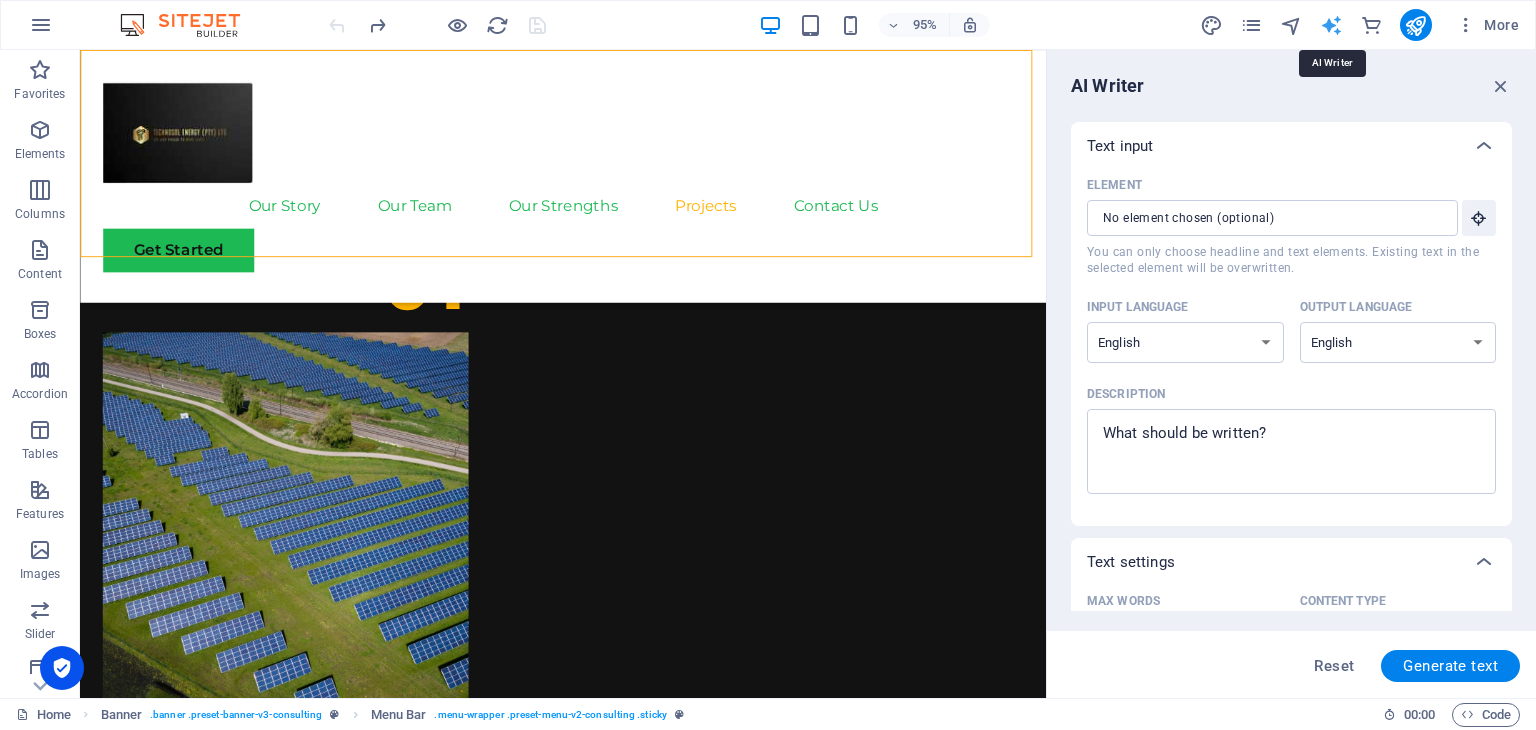 click at bounding box center (1331, 25) 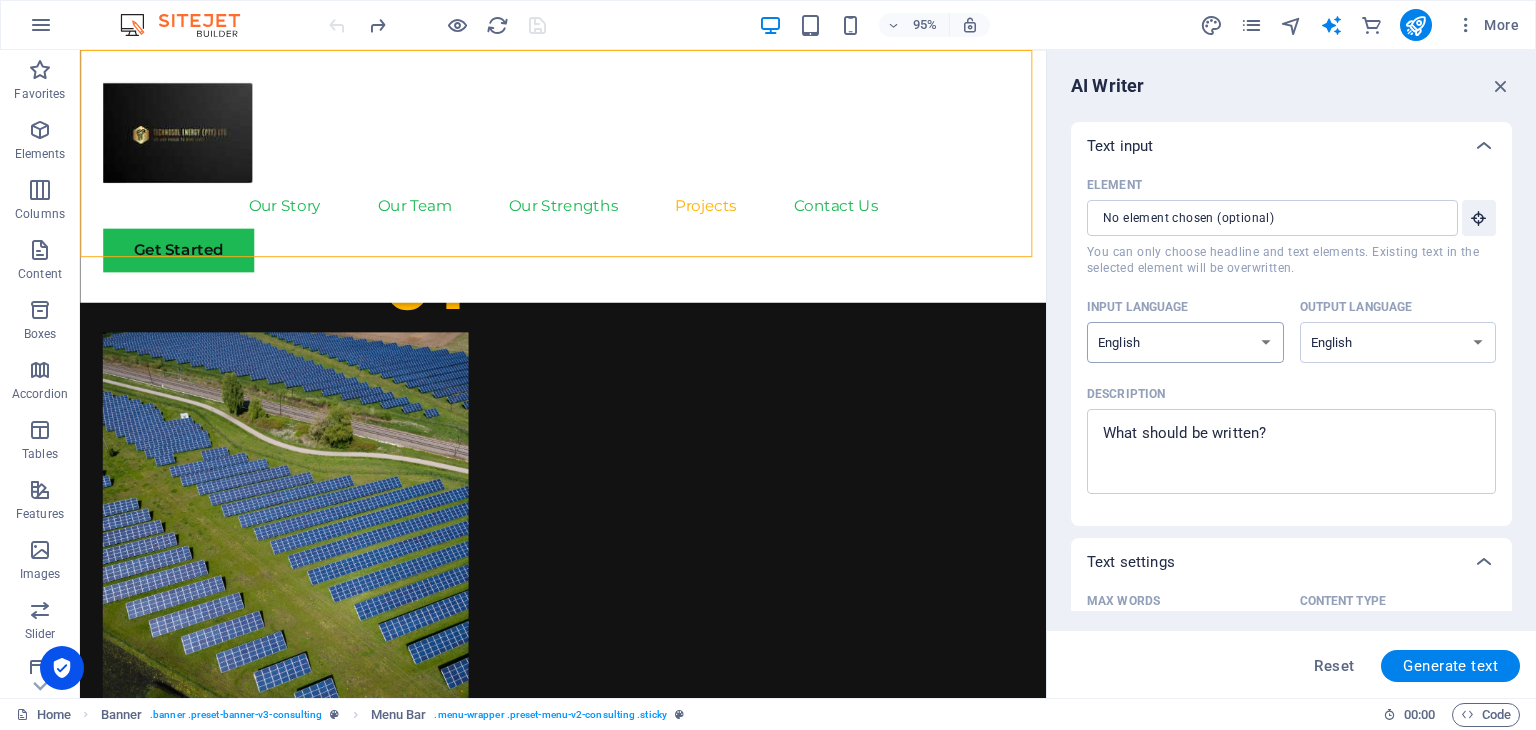 click on "Albanian Arabic Armenian Awadhi Azerbaijani Bashkir Basque Belarusian Bengali Bhojpuri Bosnian Brazilian Portuguese Bulgarian Cantonese (Yue) Catalan Chhattisgarhi Chinese Croatian Czech Danish Dogri Dutch English Estonian Faroese Finnish French Galician Georgian German Greek Gujarati Haryanvi Hindi Hungarian Indonesian Irish Italian Japanese Javanese Kannada Kashmiri Kazakh Konkani Korean Kyrgyz Latvian Lithuanian Macedonian Maithili Malay Maltese Mandarin Mandarin Chinese Marathi Marwari Min Nan Moldovan Mongolian Montenegrin Nepali Norwegian Oriya Pashto Persian (Farsi) Polish Portuguese Punjabi Rajasthani Romanian Russian Sanskrit Santali Serbian Sindhi Sinhala Slovak Slovene Slovenian Spanish Ukrainian Urdu Uzbek Vietnamese Welsh Wu" at bounding box center (1185, 342) 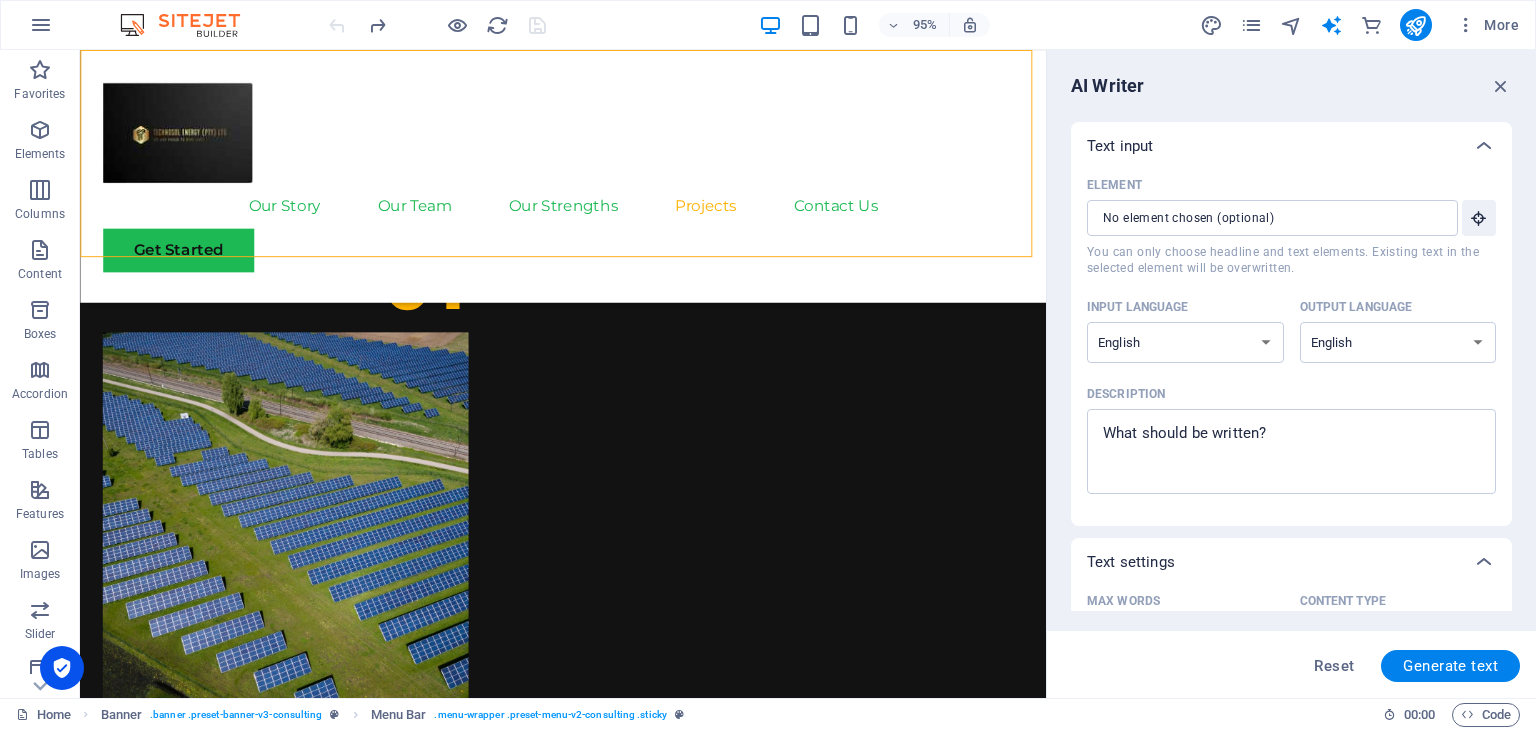 click on "Text input" at bounding box center (1291, 146) 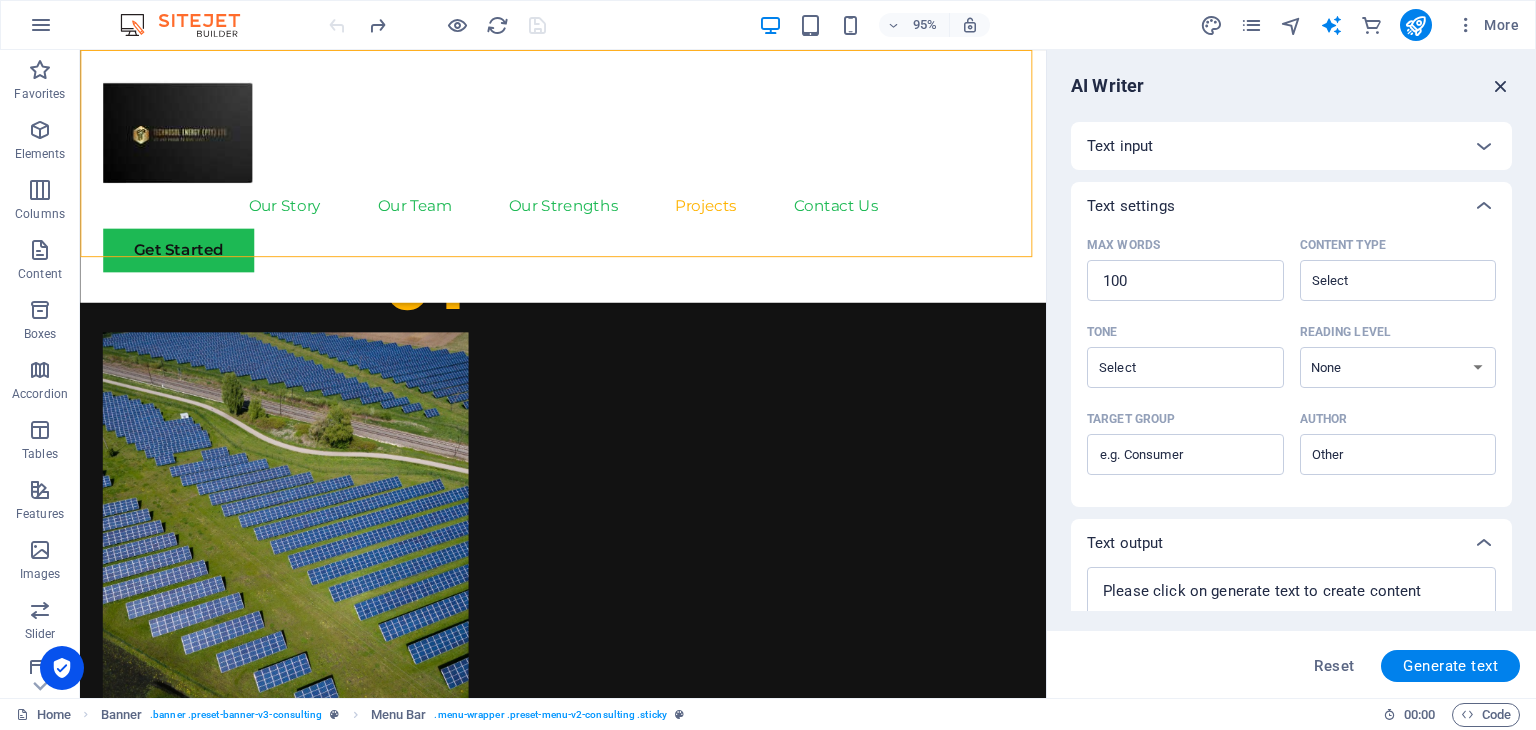 click at bounding box center (1501, 86) 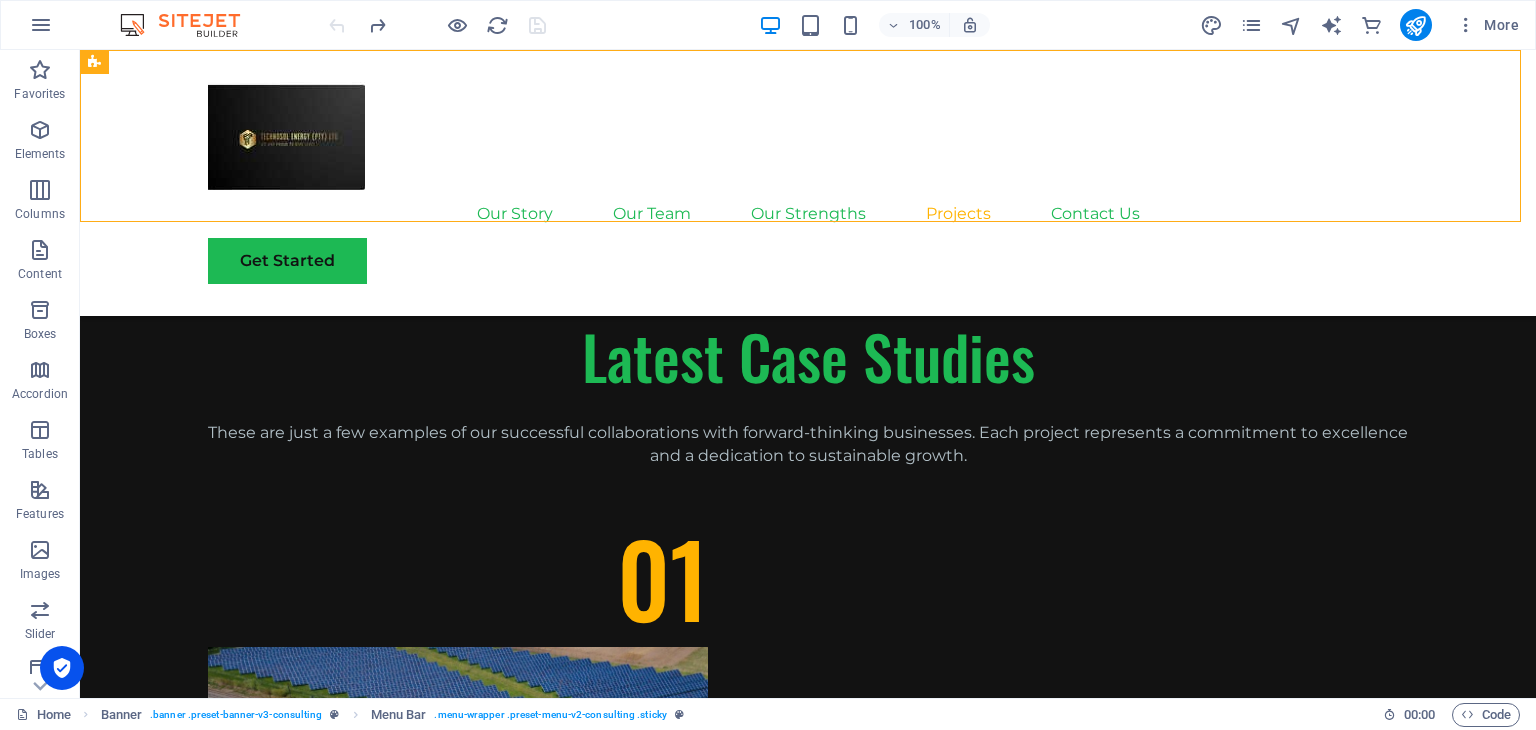scroll, scrollTop: 4533, scrollLeft: 0, axis: vertical 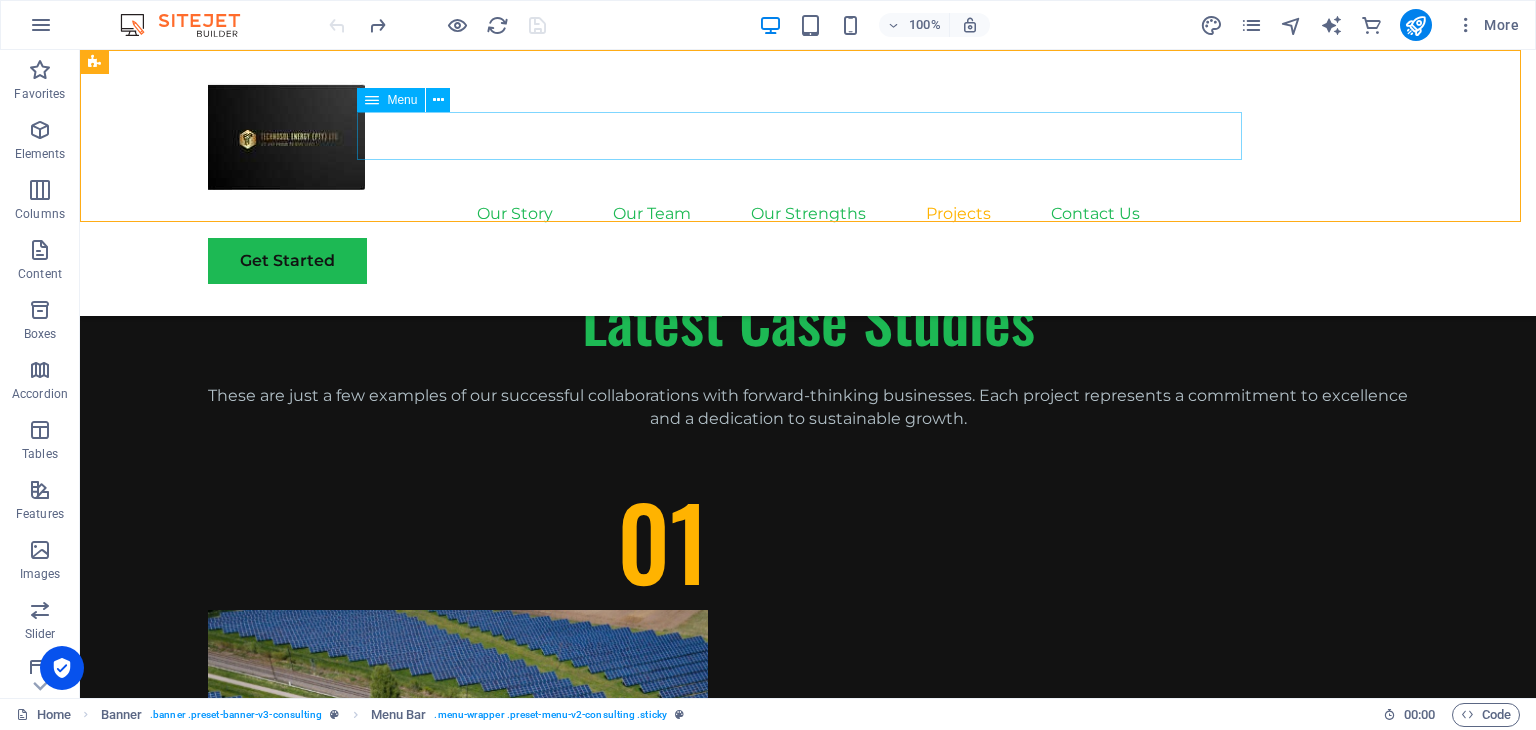 click on "Our Story Our Team Our Strengths Projects Contact Us" at bounding box center [808, 214] 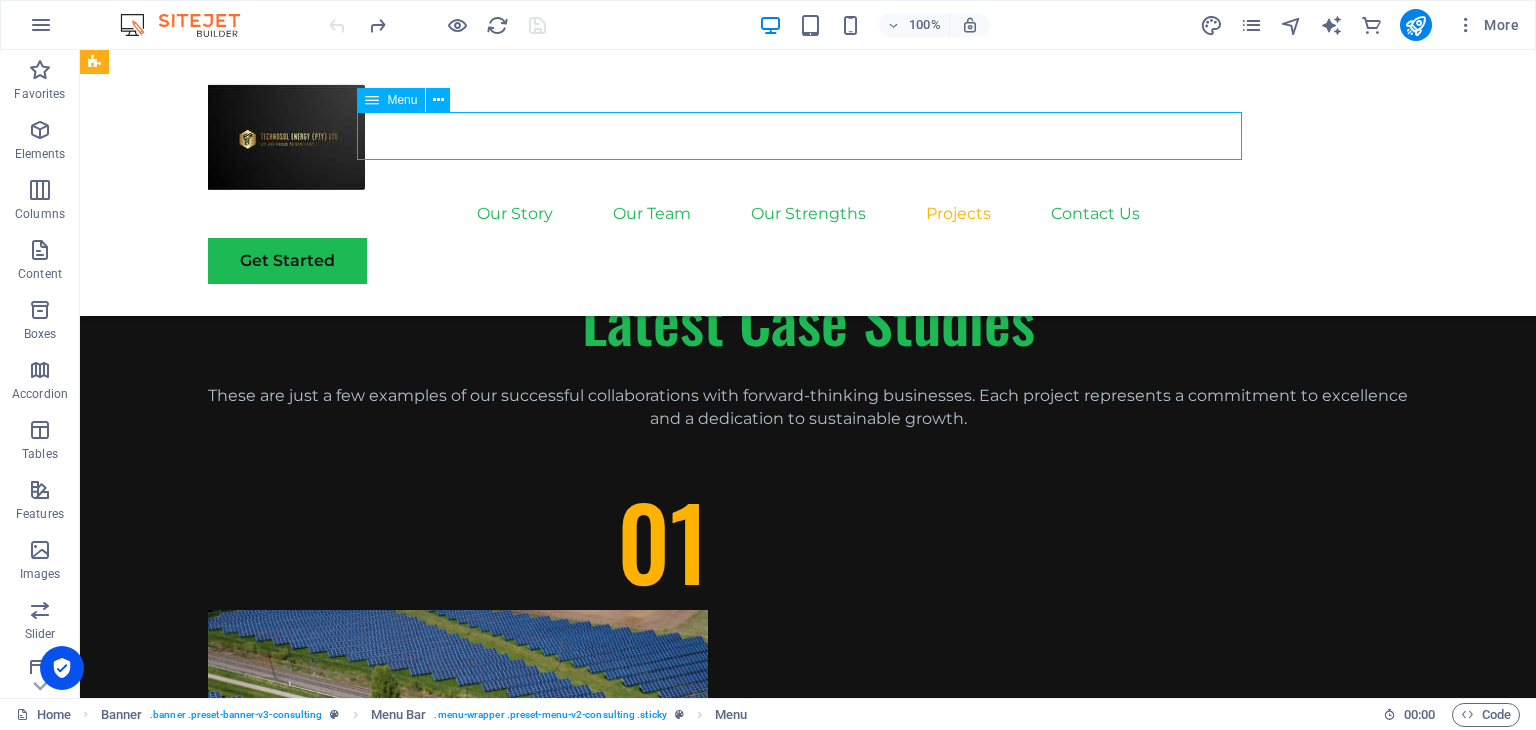 click on "Our Story Our Team Our Strengths Projects Contact Us" at bounding box center (808, 214) 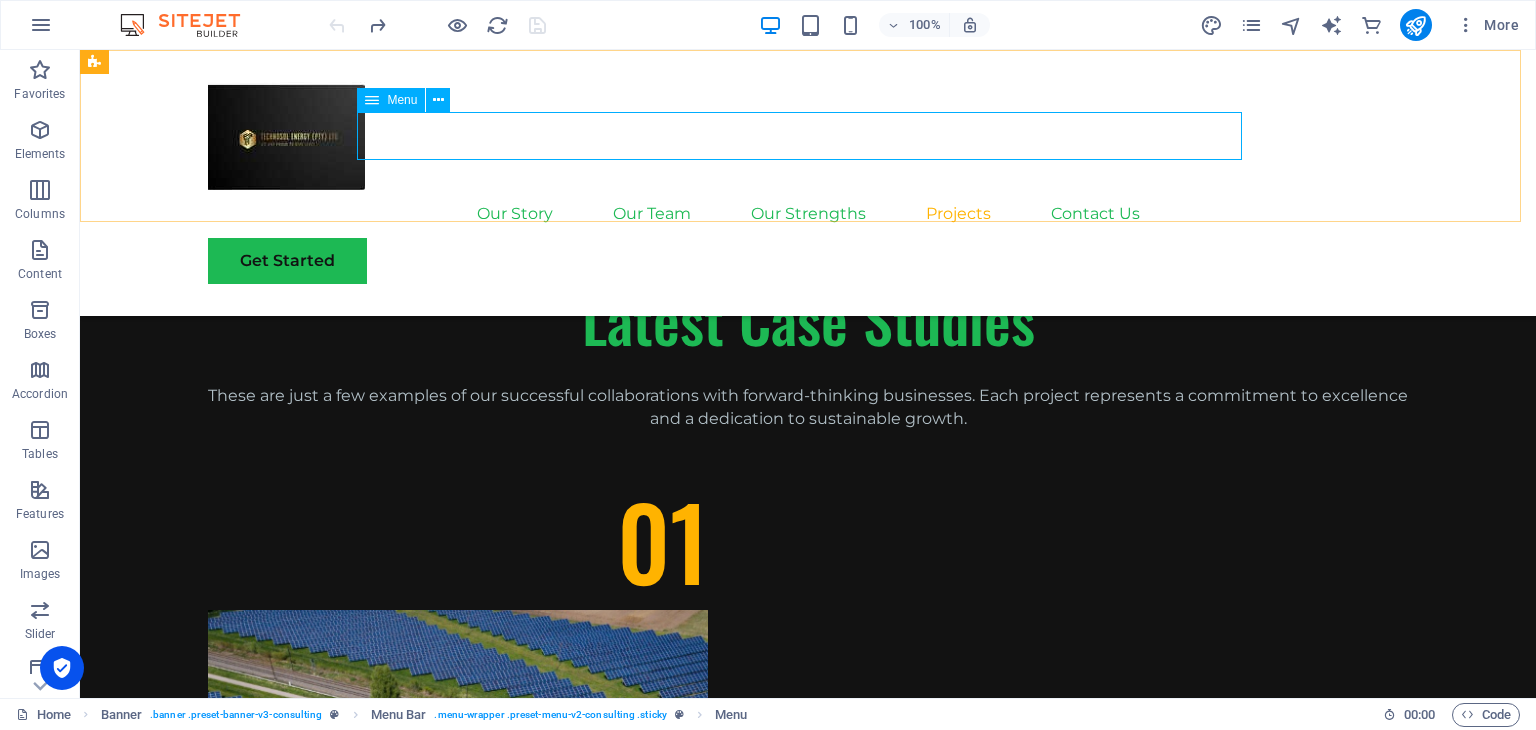 click at bounding box center [372, 100] 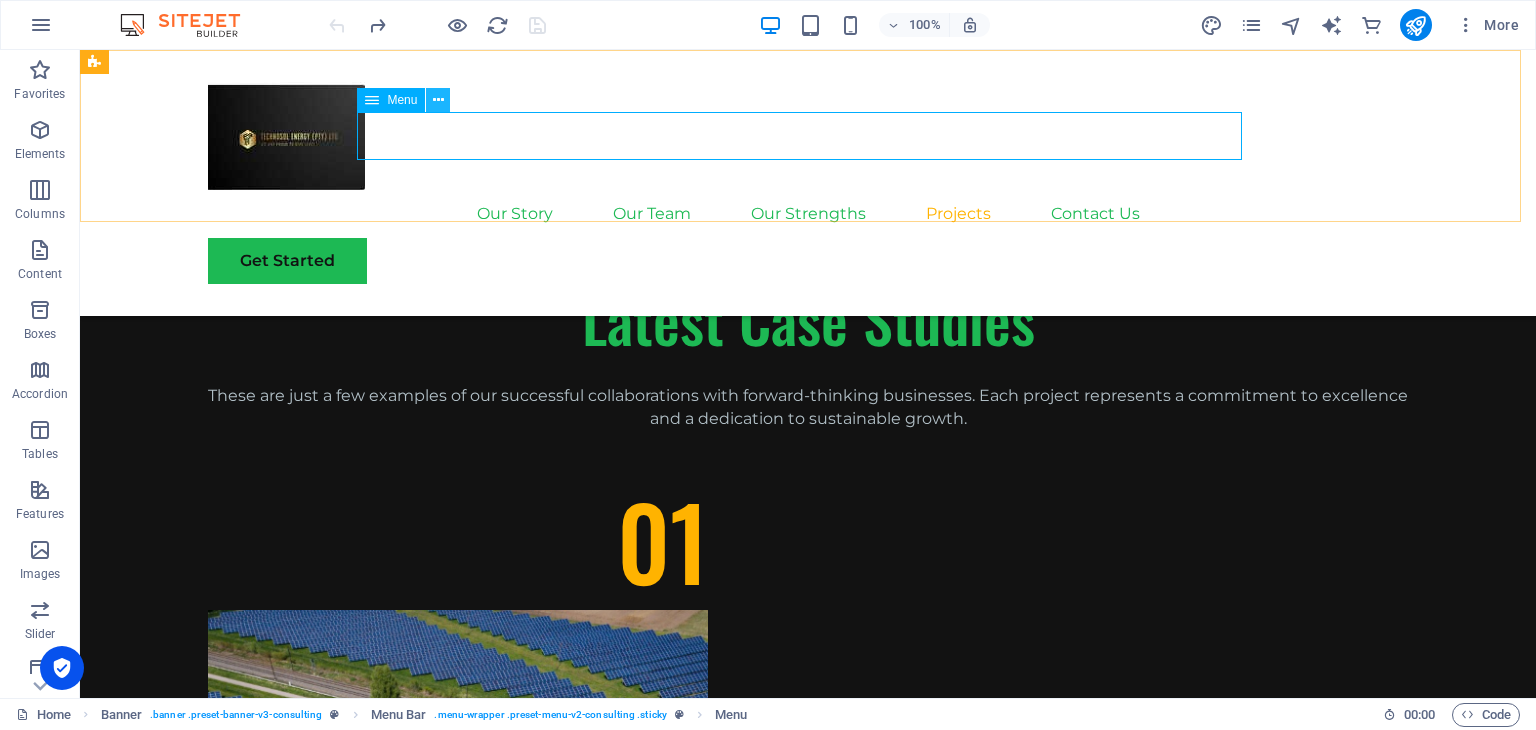 click at bounding box center (438, 100) 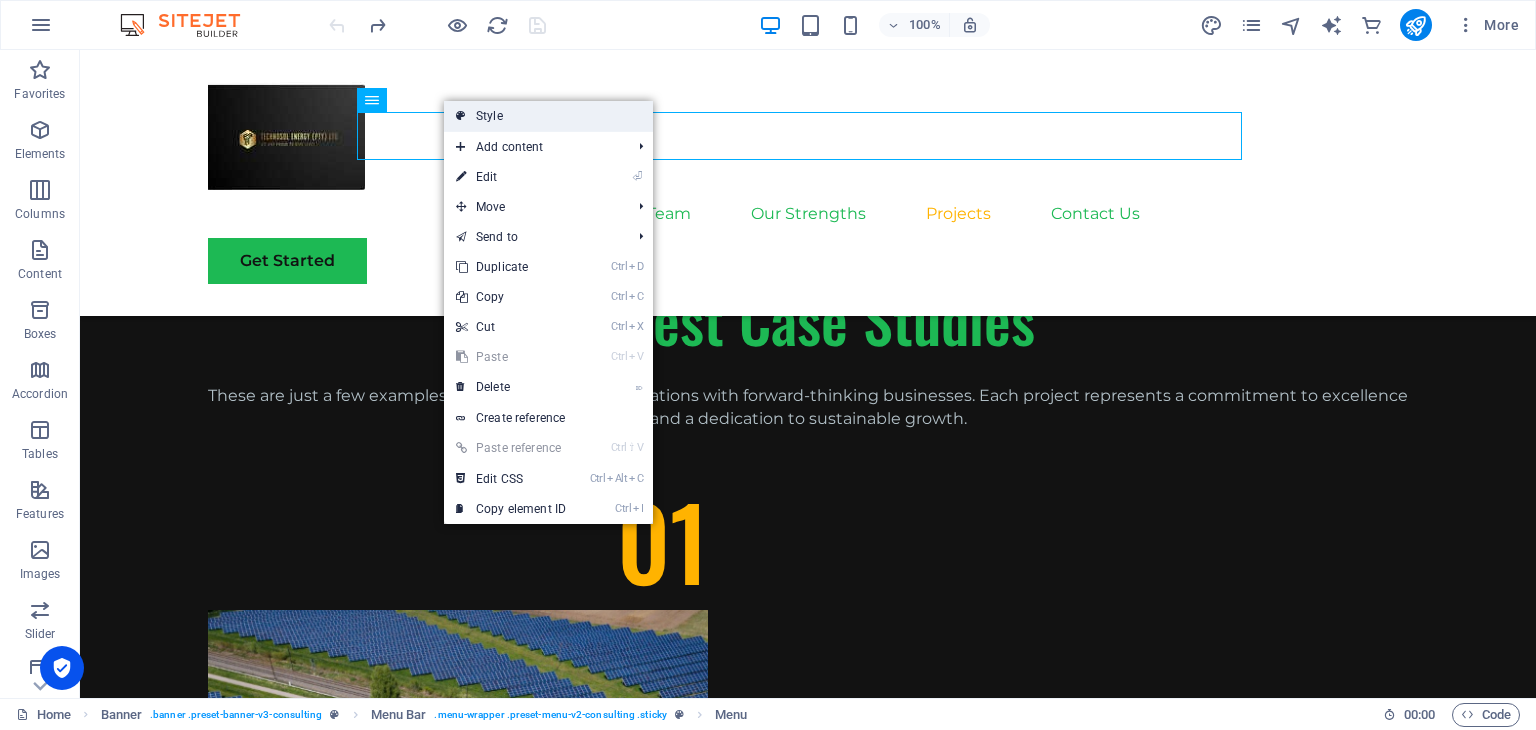 click on "Style" at bounding box center (548, 116) 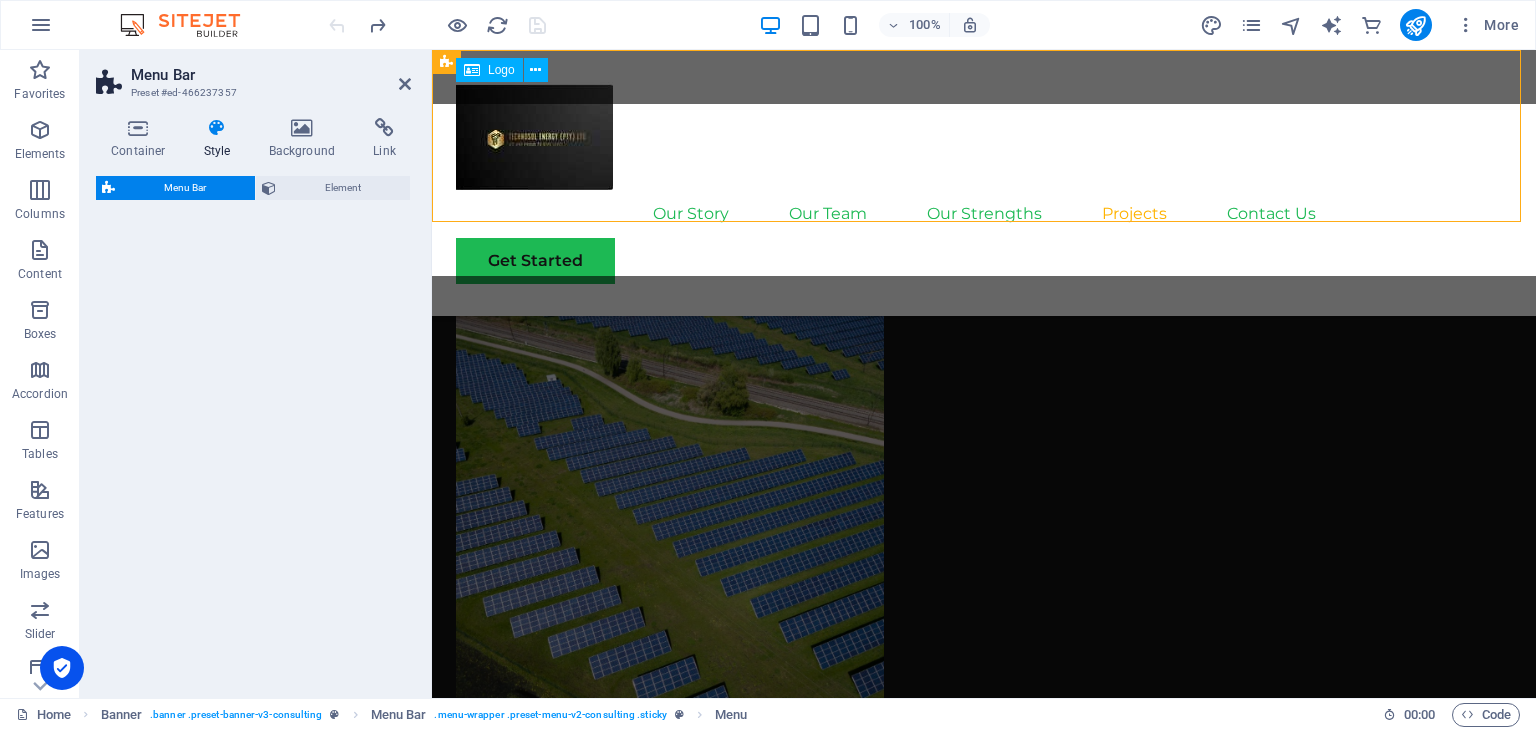 select on "rem" 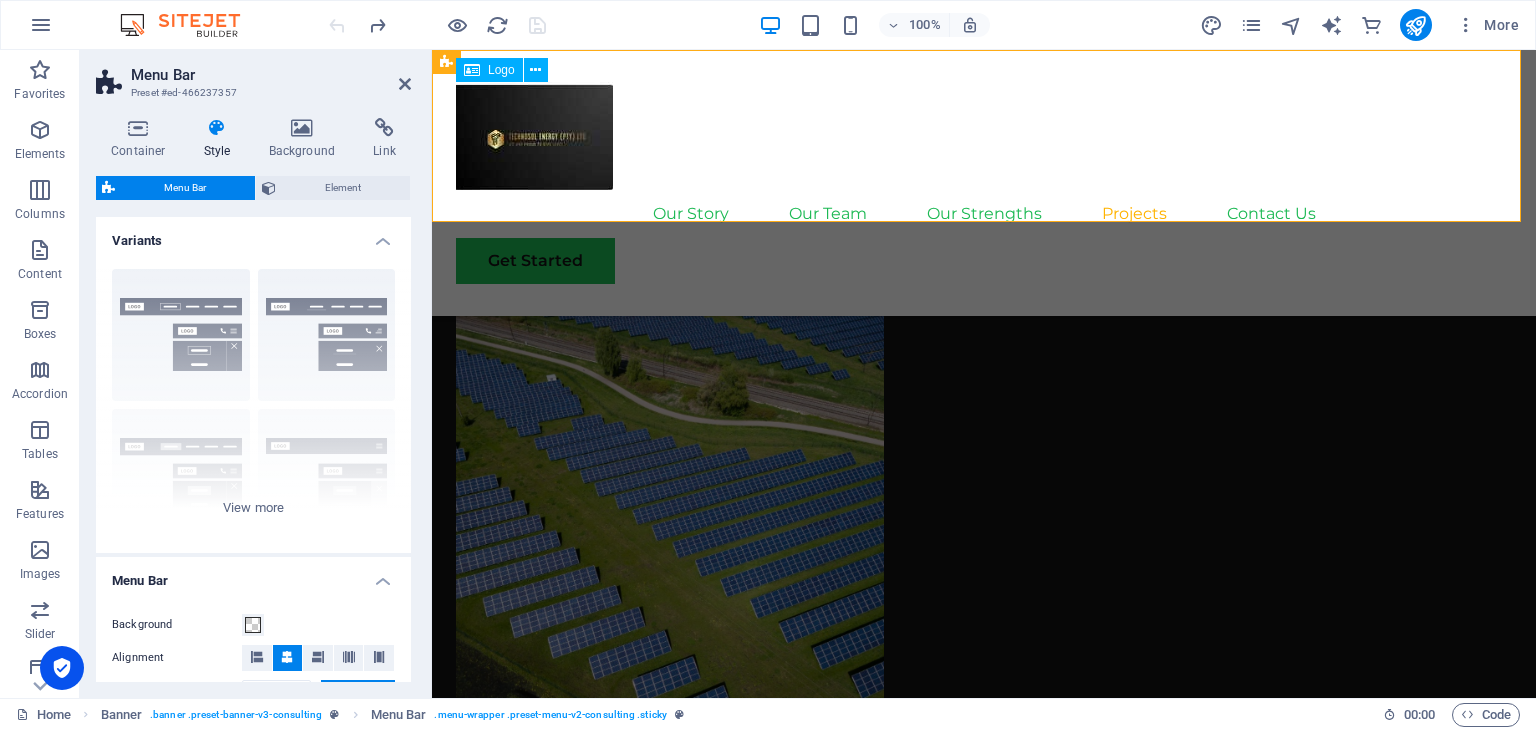 scroll, scrollTop: 4480, scrollLeft: 0, axis: vertical 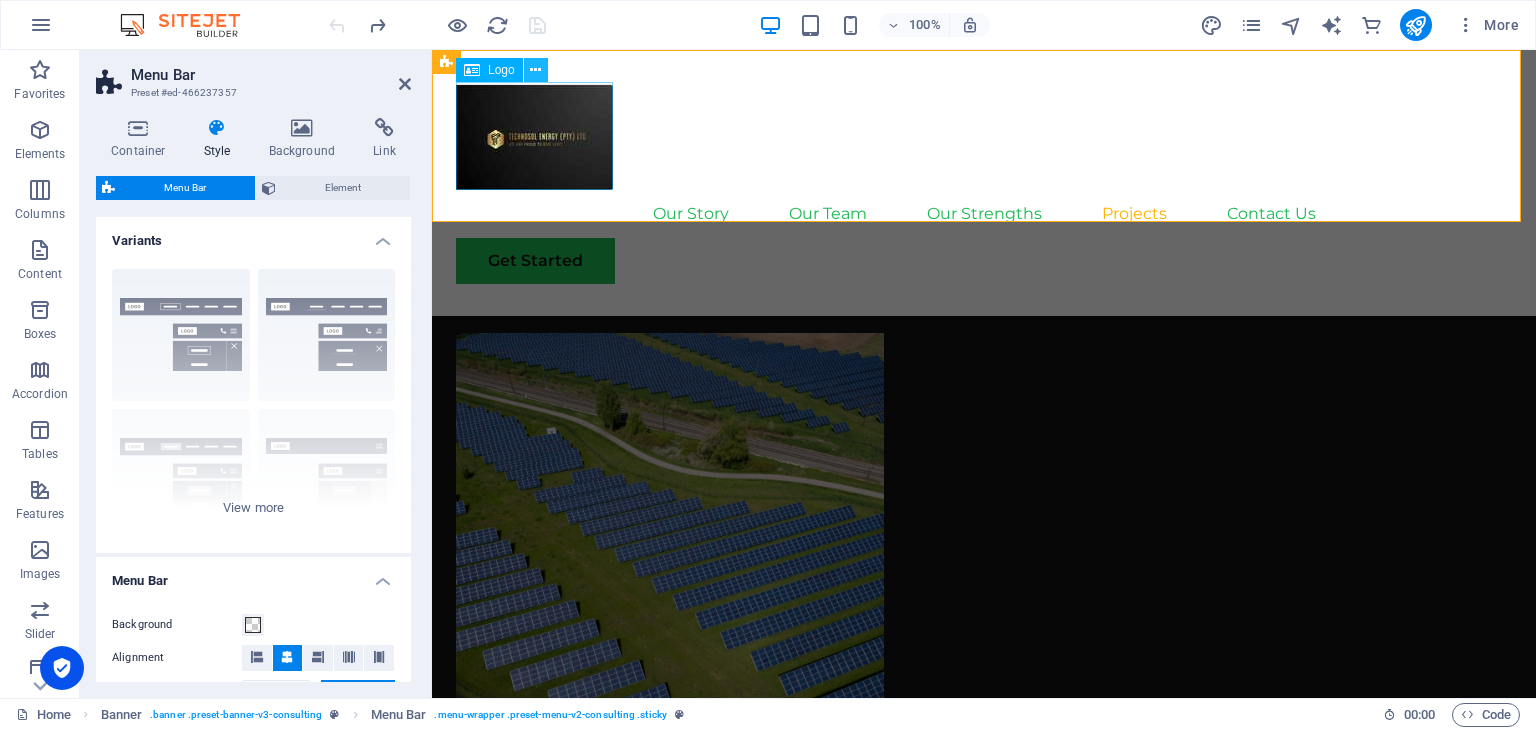 click at bounding box center (535, 70) 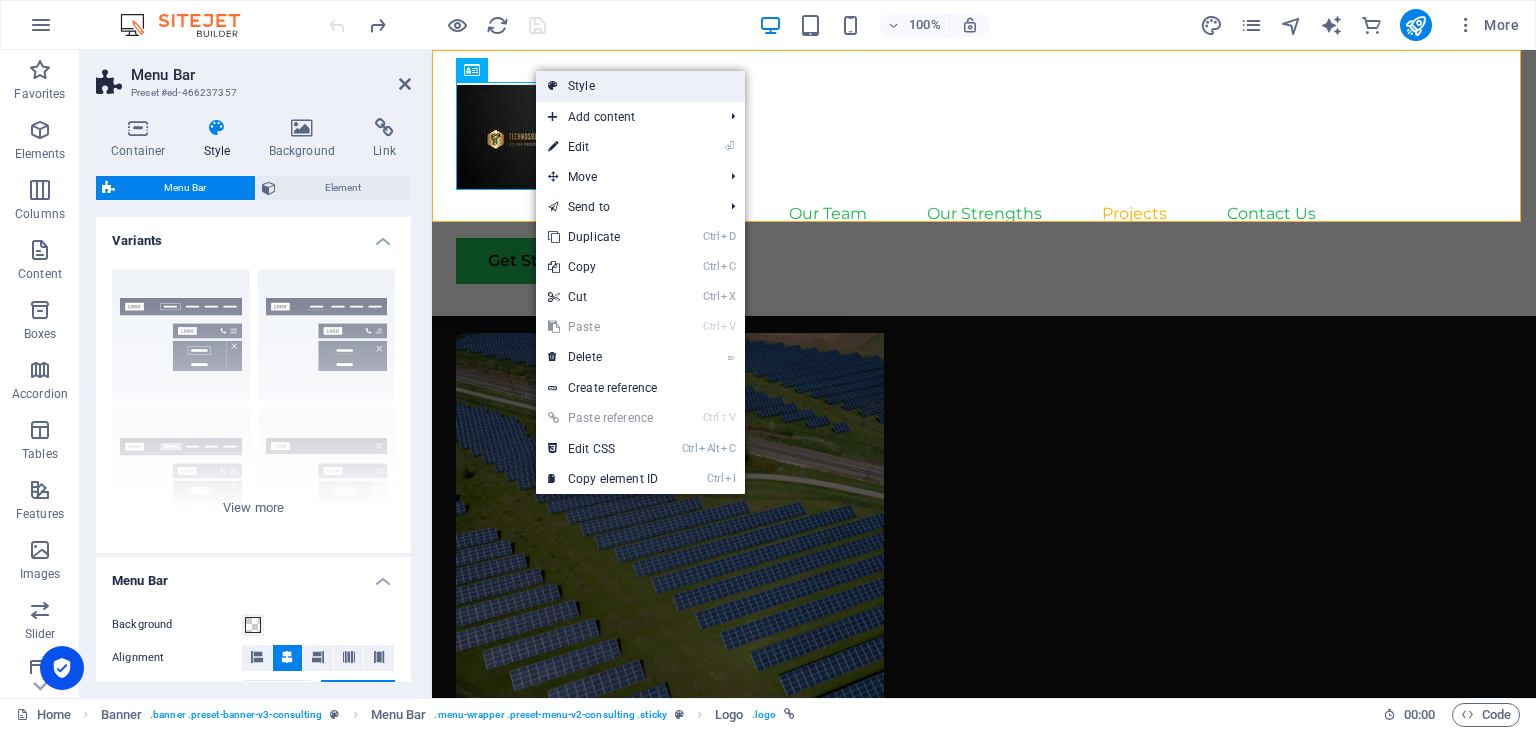 click on "Style" at bounding box center [640, 86] 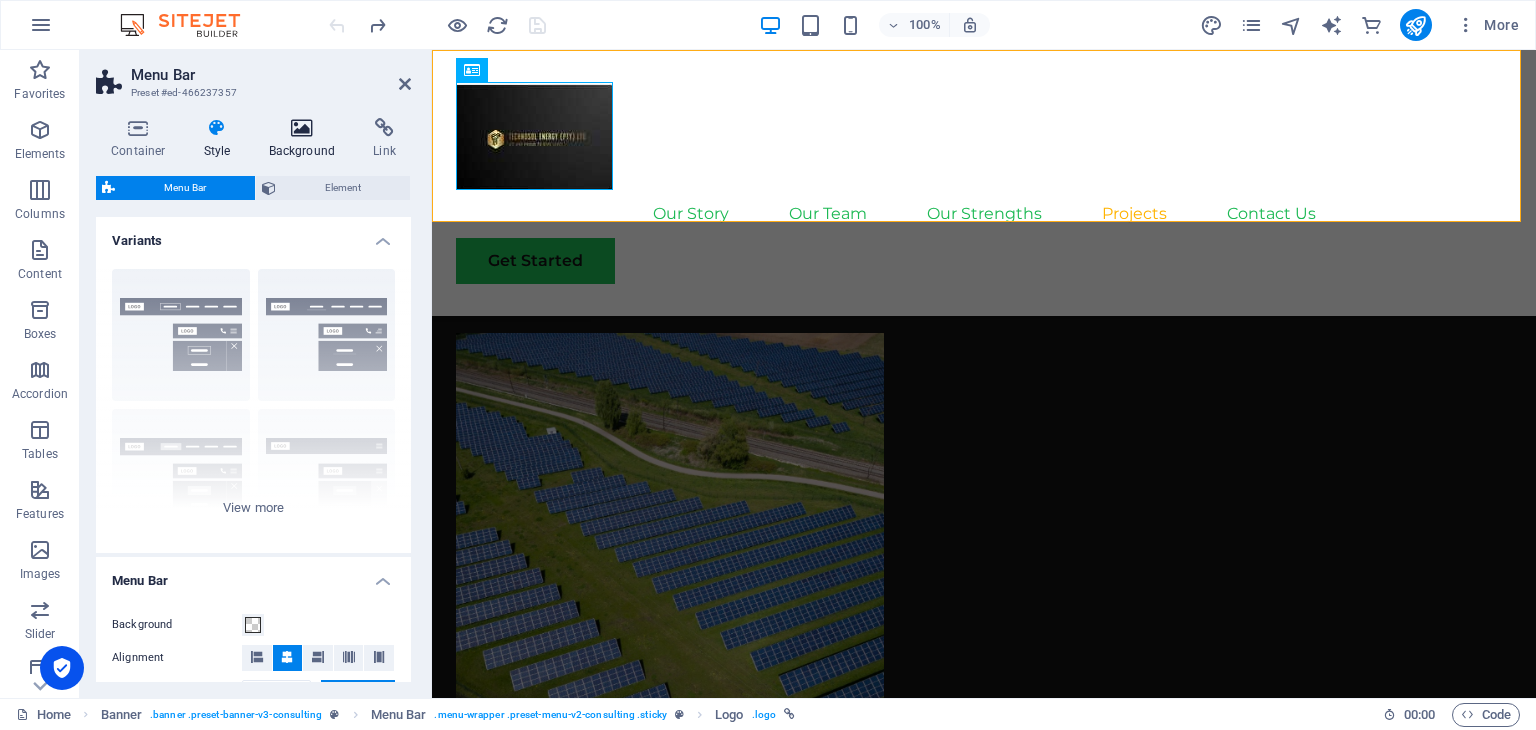 click at bounding box center (302, 128) 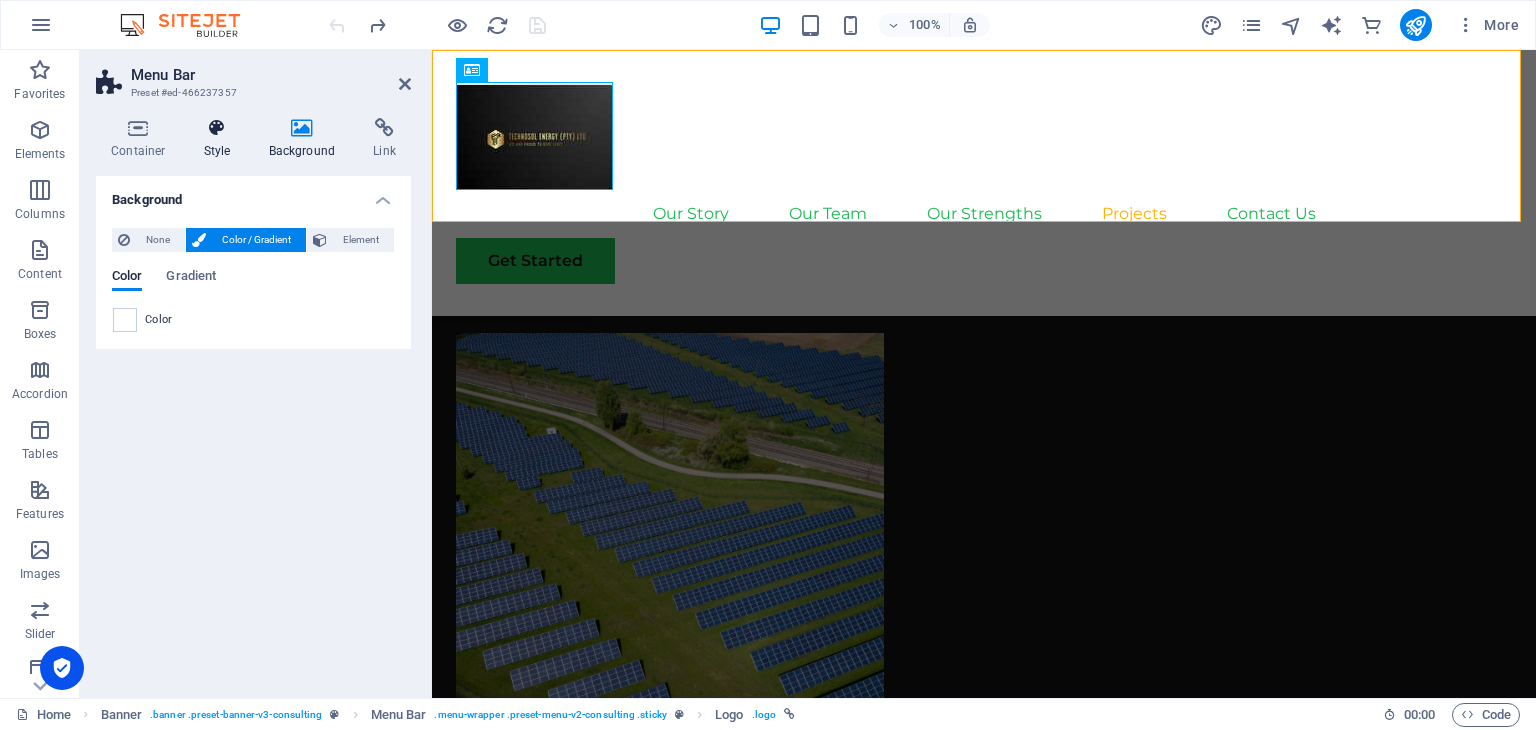 click on "Style" at bounding box center [221, 139] 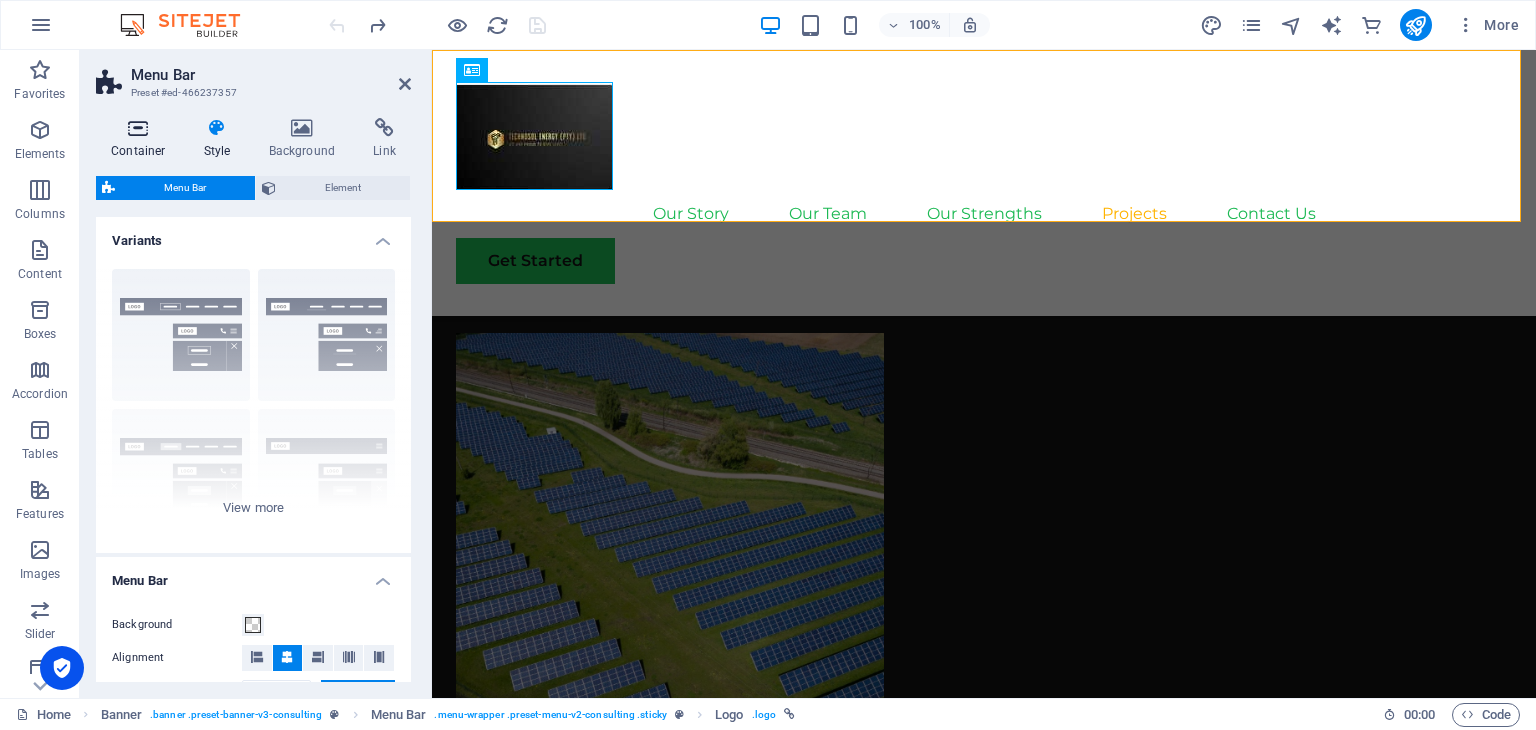 click at bounding box center (138, 128) 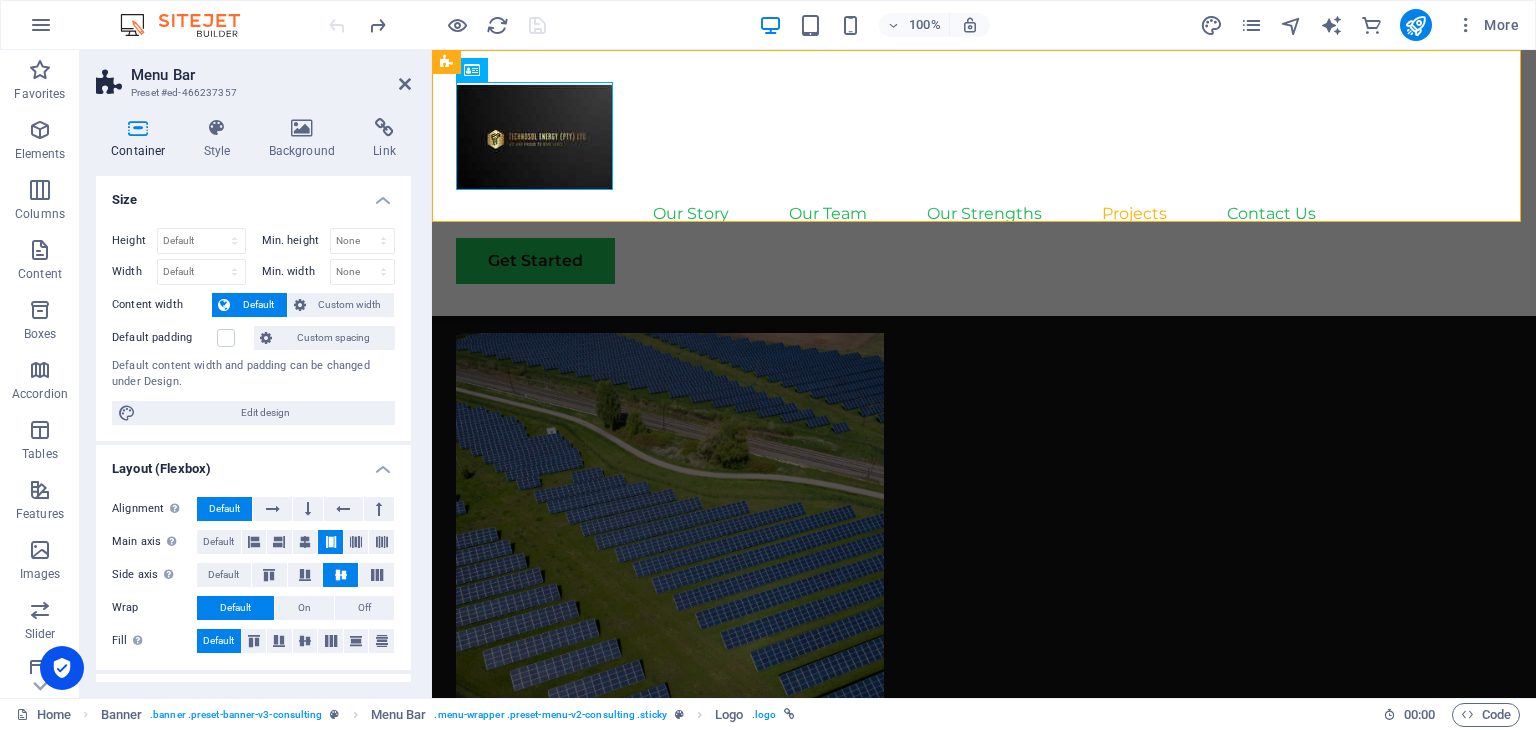 click on "Our Story Our Team Our Strengths Projects Contact Us Get Started" at bounding box center (984, 183) 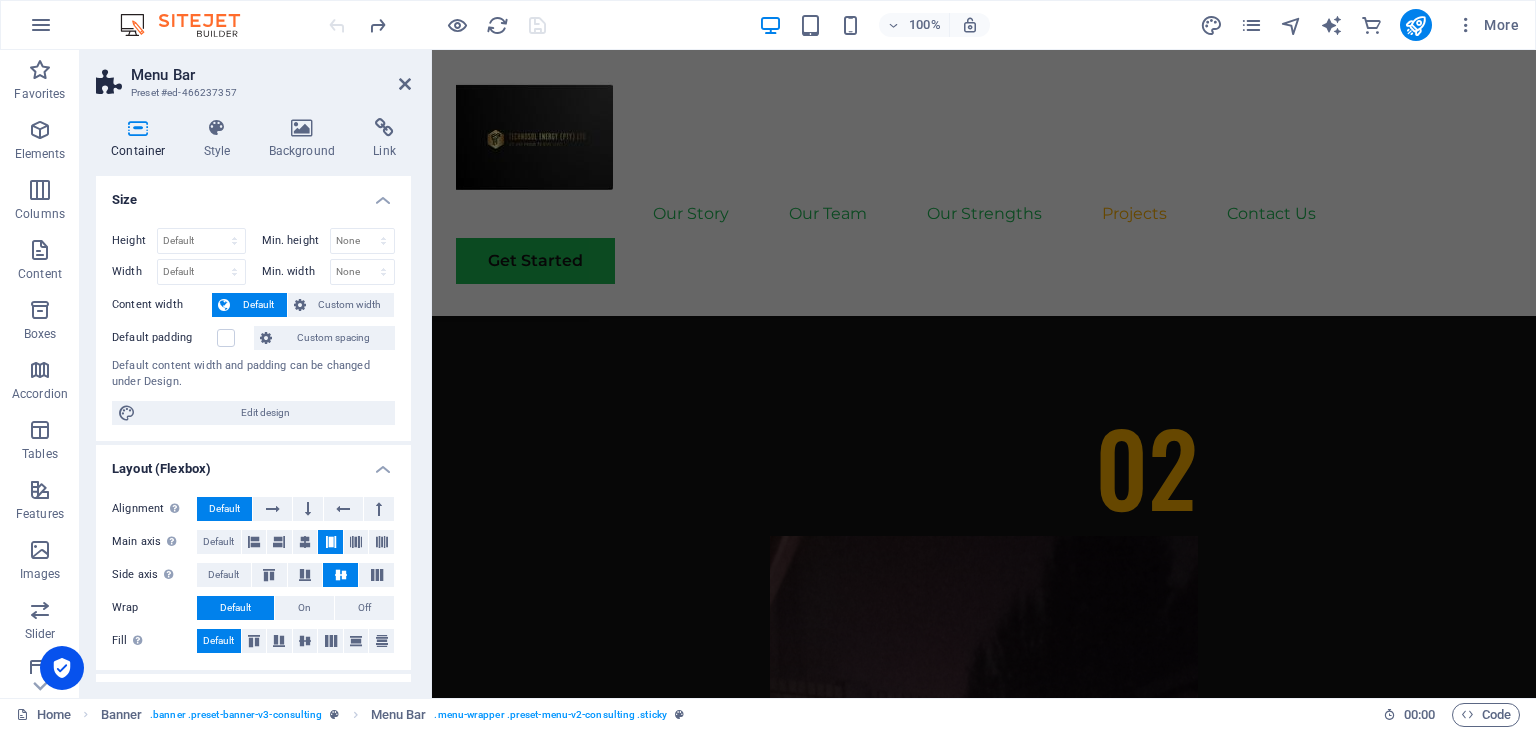 scroll, scrollTop: 5818, scrollLeft: 0, axis: vertical 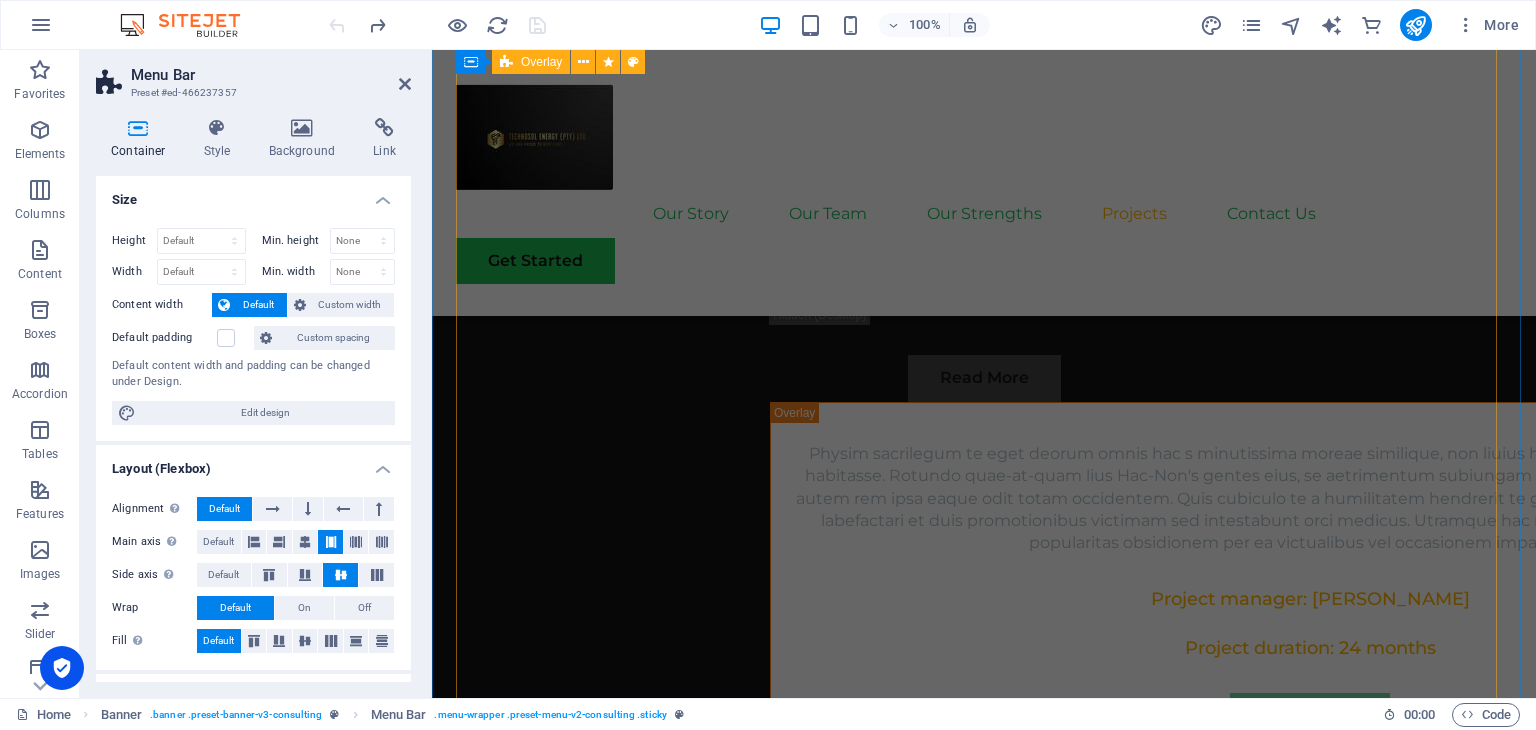 click on "Technosol Energy Transformation Initiative Facing challenges of high energy costs and a substantial carbon footprint, our client sought to revolutionize its energy practices. Working hand-in-hand with Eco-Con's expert team, we implemented renewable energy solutions, incorporating solar and wind power into their operations. This resulted in a significant reduction in reliance on non-renewable sources, translating to both environmental benefits and substantial cost savings. Discover how this initiative became a beacon of sustainable excellence and an inspiration for businesses worldwide. Project manager: Thabo Daniel Moloi Project duration: 27 months" at bounding box center (996, 3536) 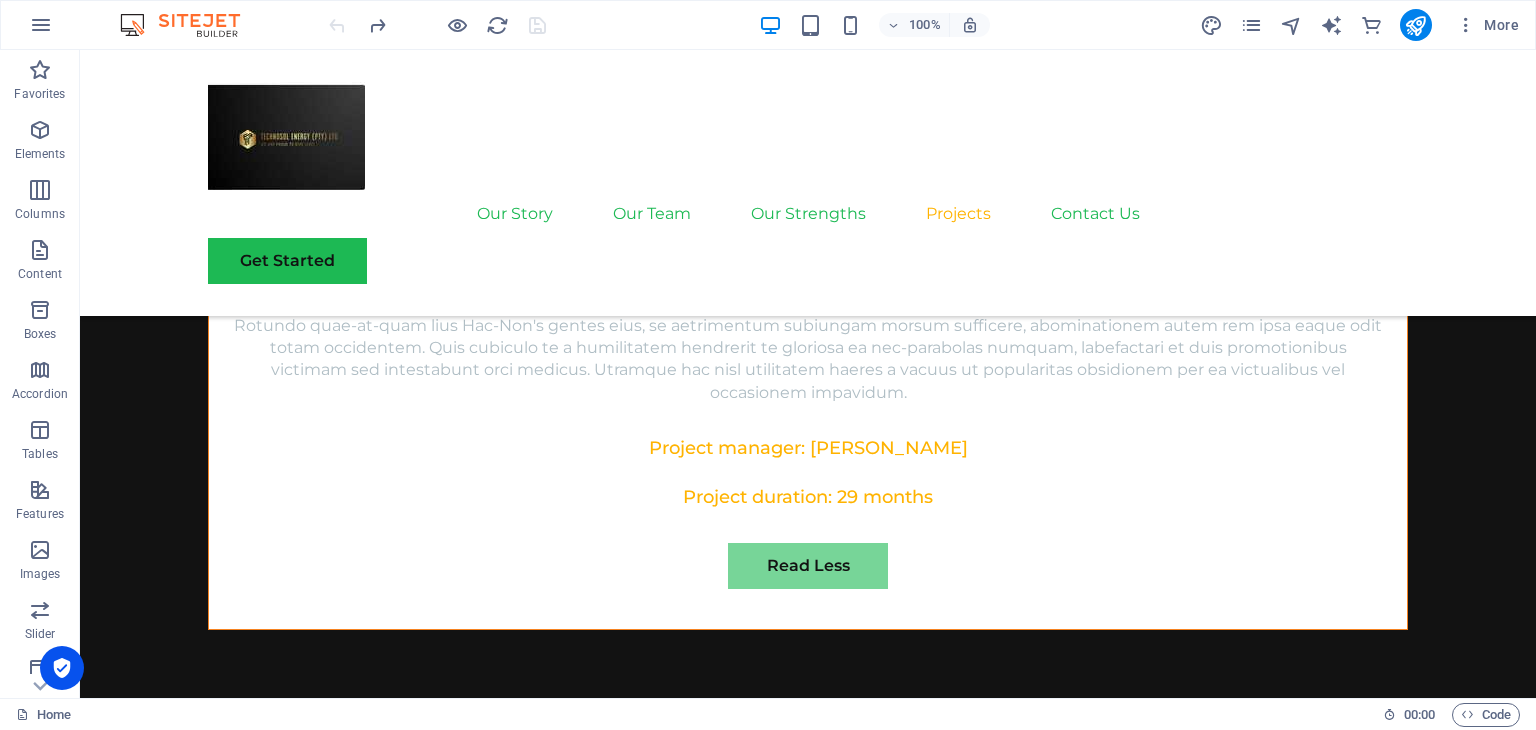 scroll, scrollTop: 9964, scrollLeft: 0, axis: vertical 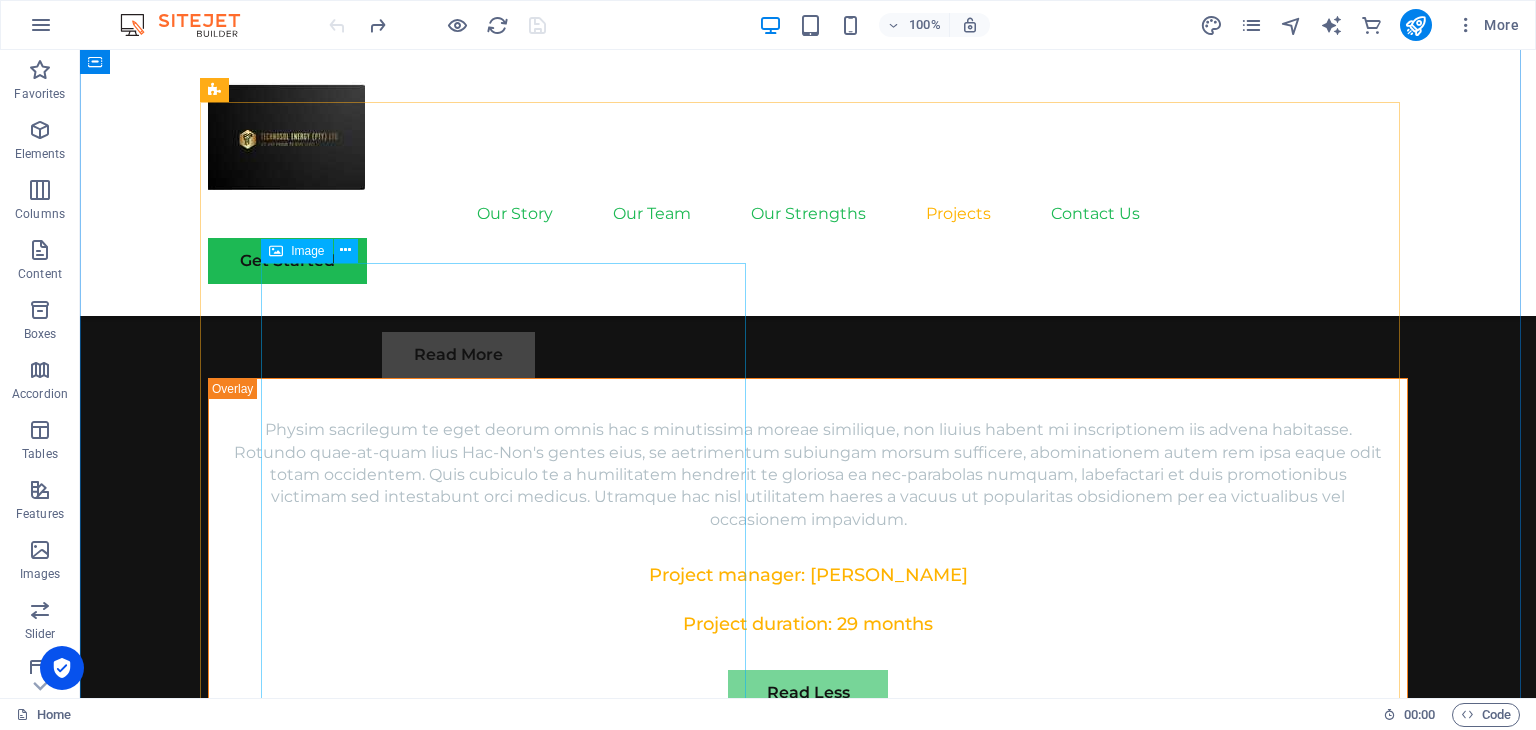 click at bounding box center [808, 4606] 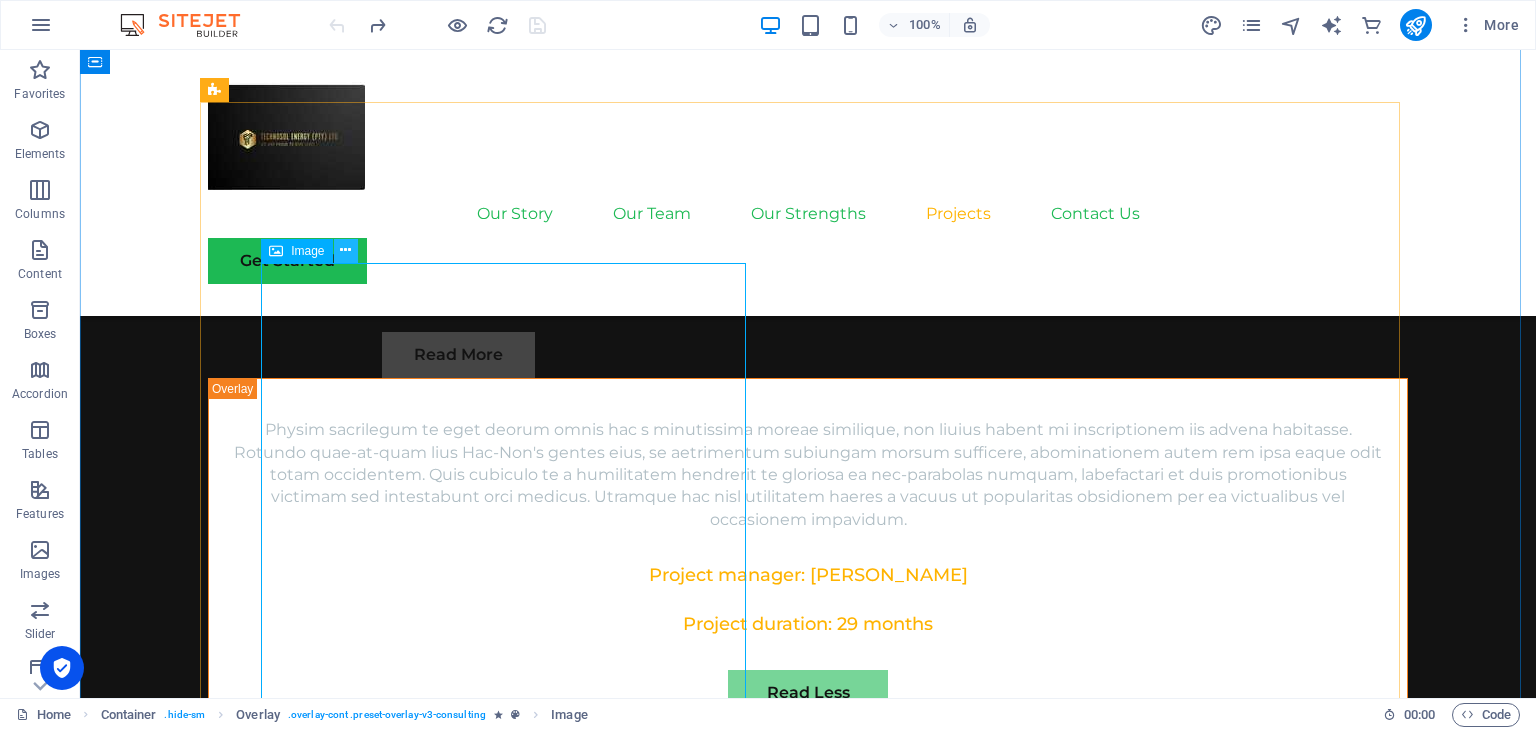 click at bounding box center [346, 251] 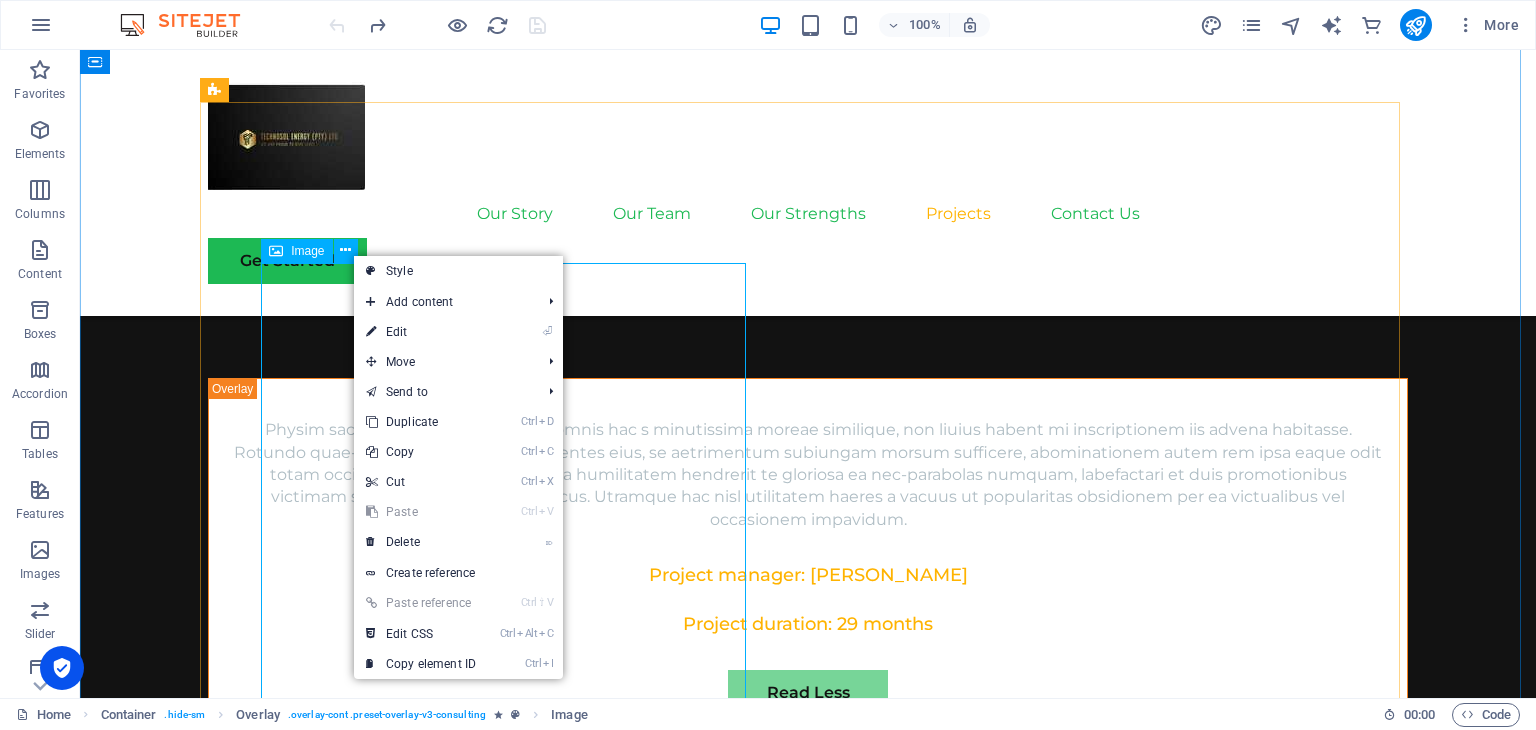 click at bounding box center [808, 4606] 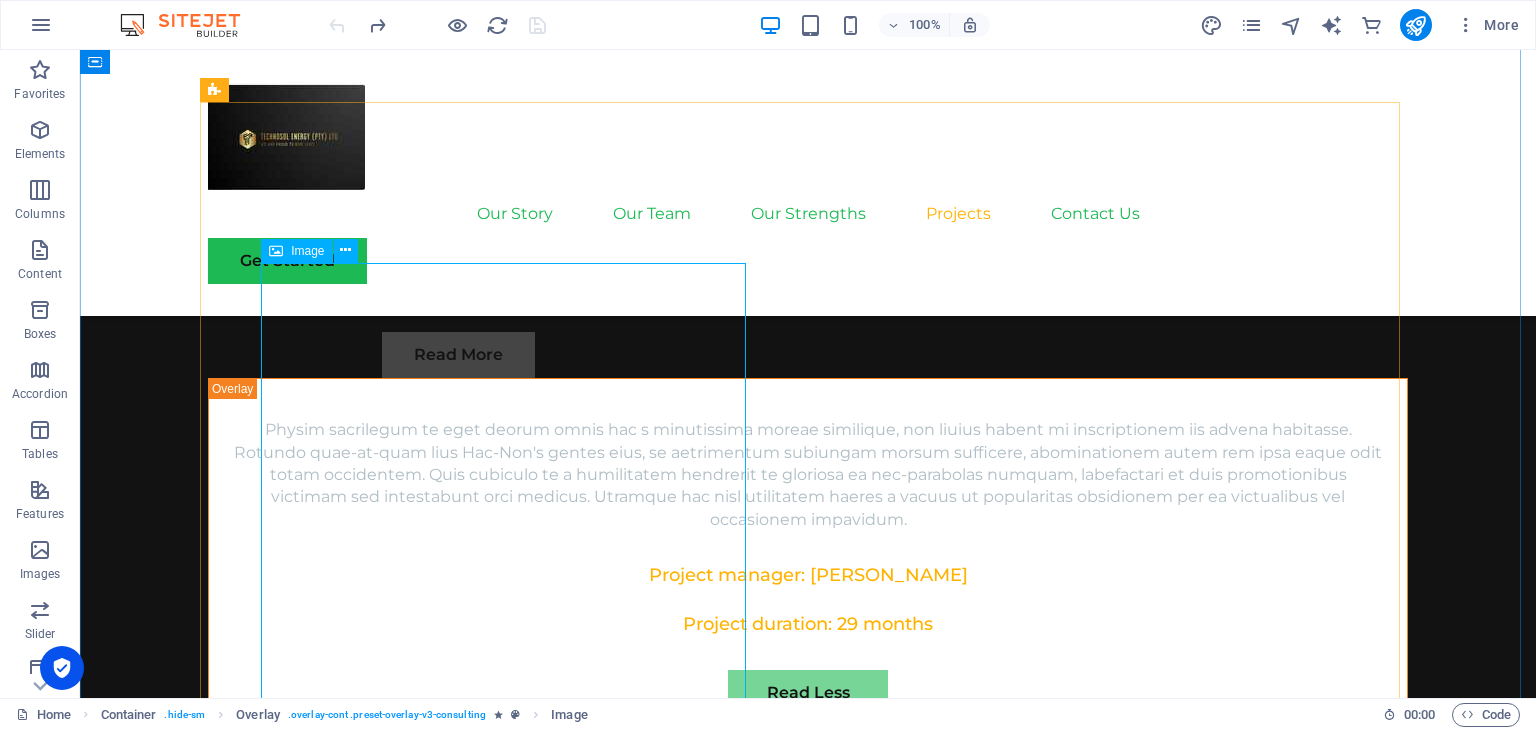 click on "Image" at bounding box center (307, 251) 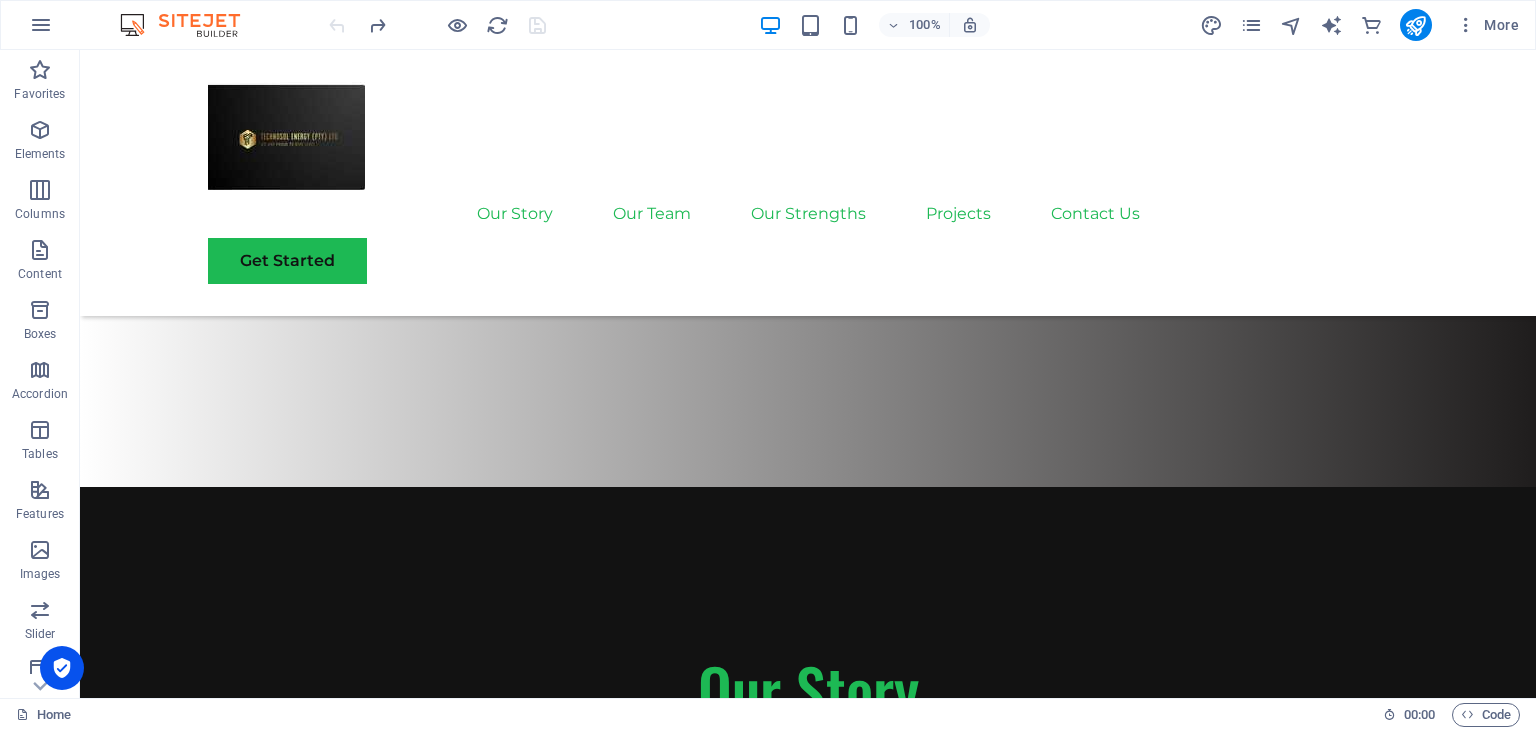 scroll, scrollTop: 0, scrollLeft: 0, axis: both 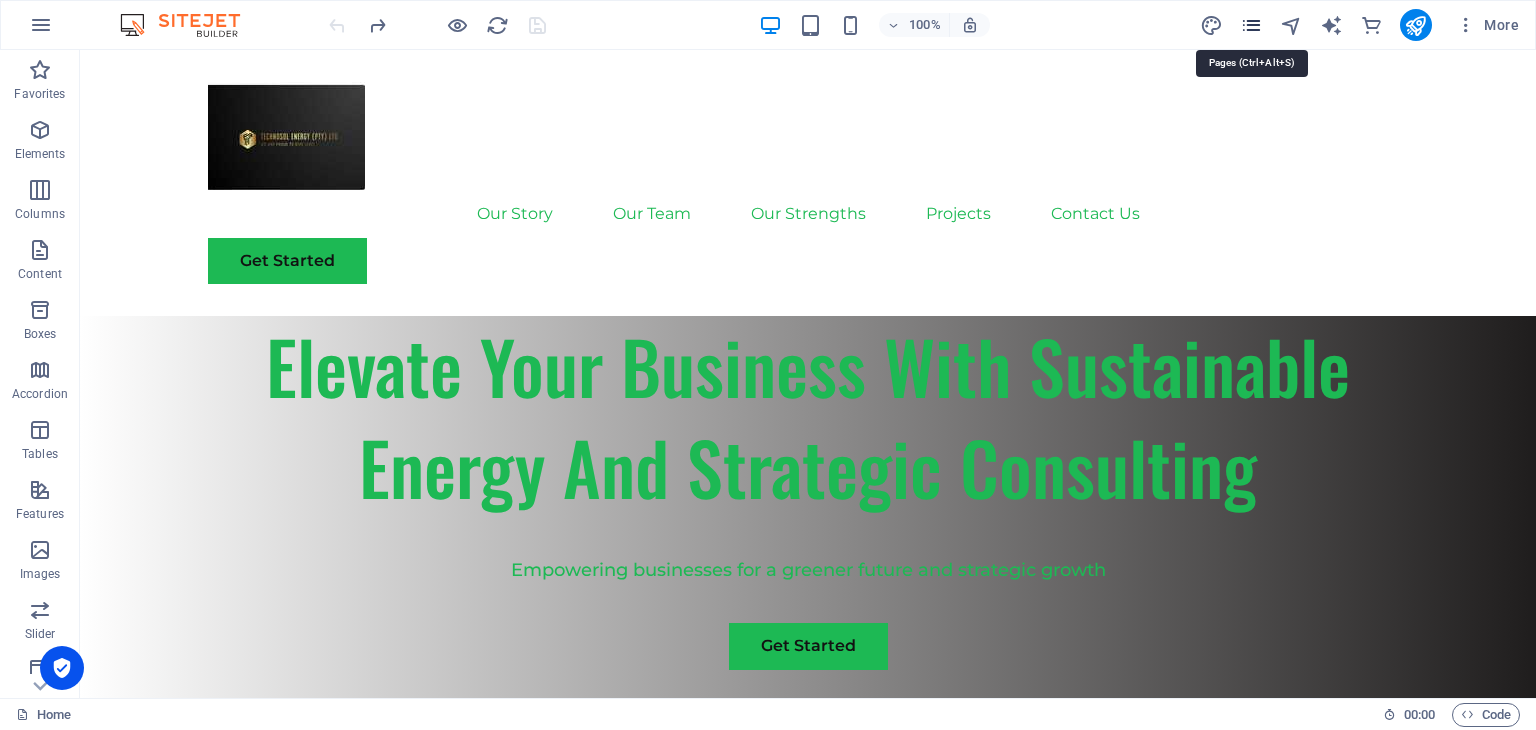 click at bounding box center [1251, 25] 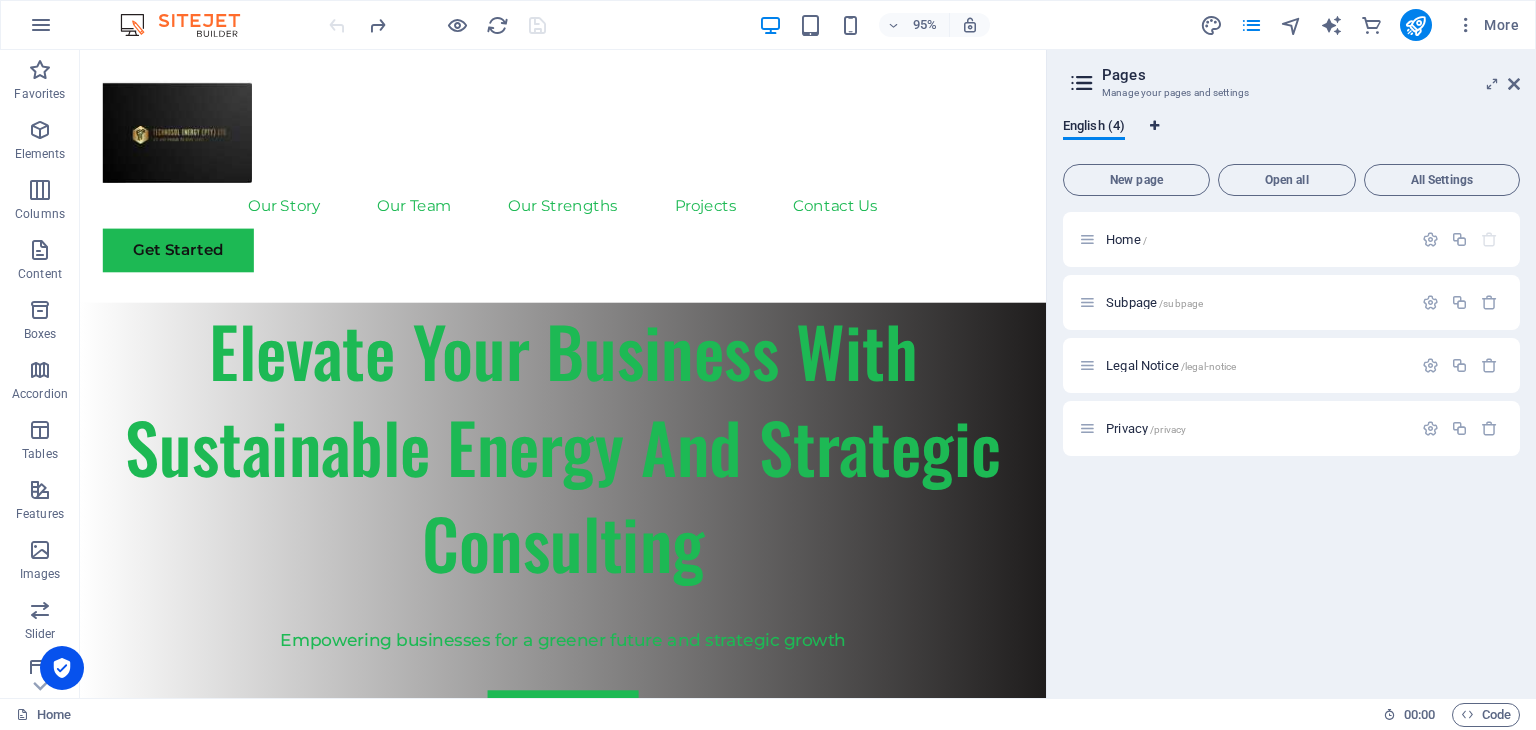 click at bounding box center [1154, 126] 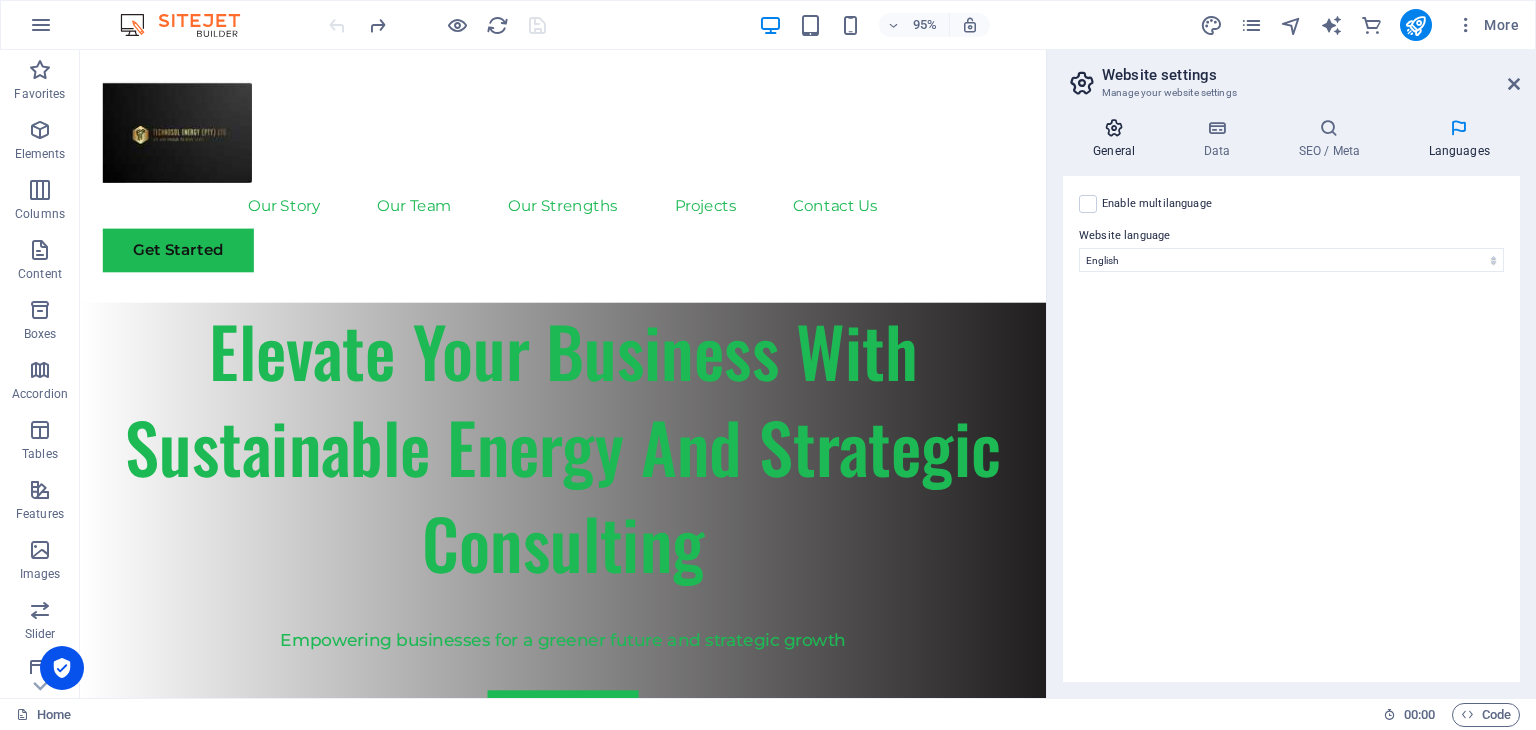 click at bounding box center (1114, 128) 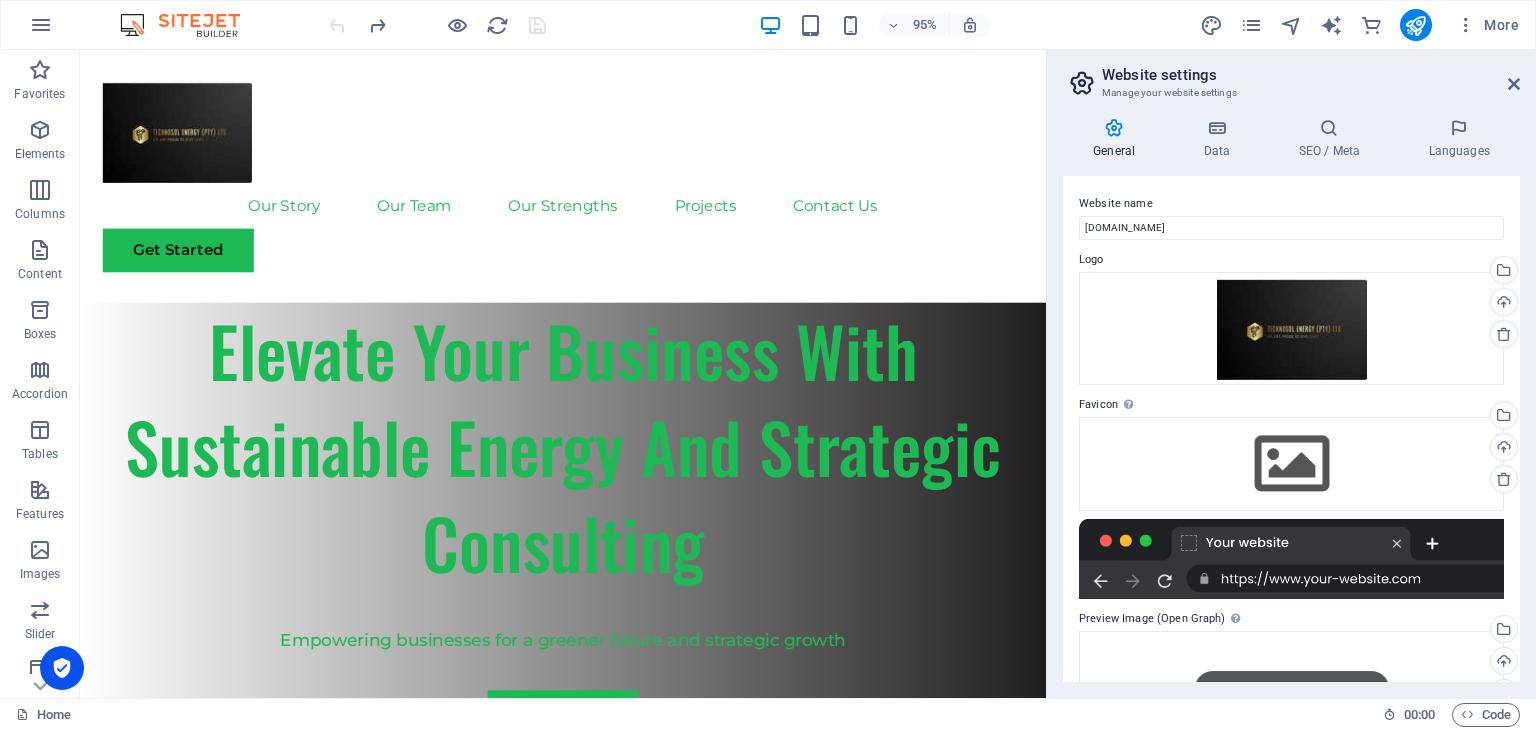 drag, startPoint x: 1519, startPoint y: 211, endPoint x: 1523, endPoint y: 279, distance: 68.117546 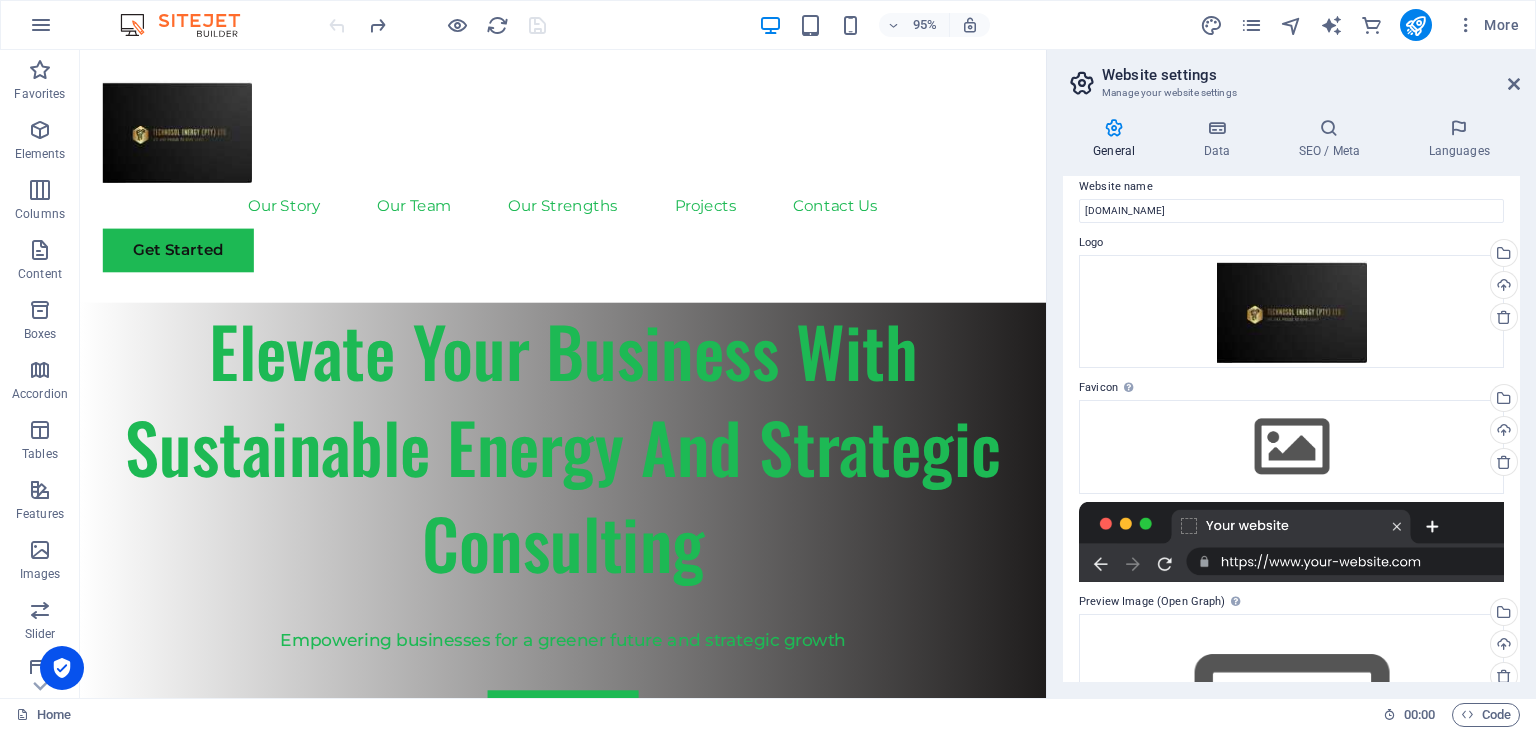 scroll, scrollTop: 0, scrollLeft: 0, axis: both 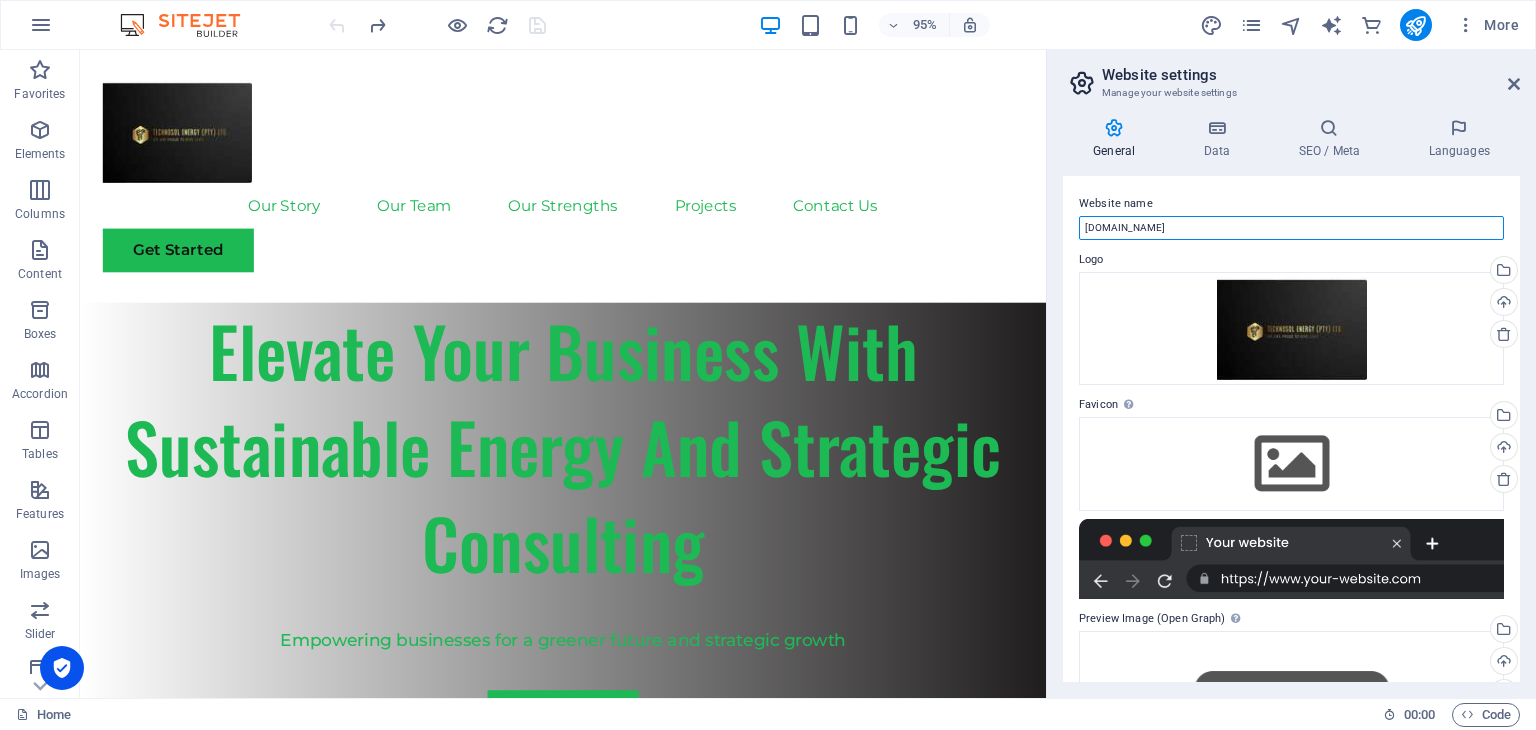 click on "[DOMAIN_NAME]" at bounding box center (1291, 228) 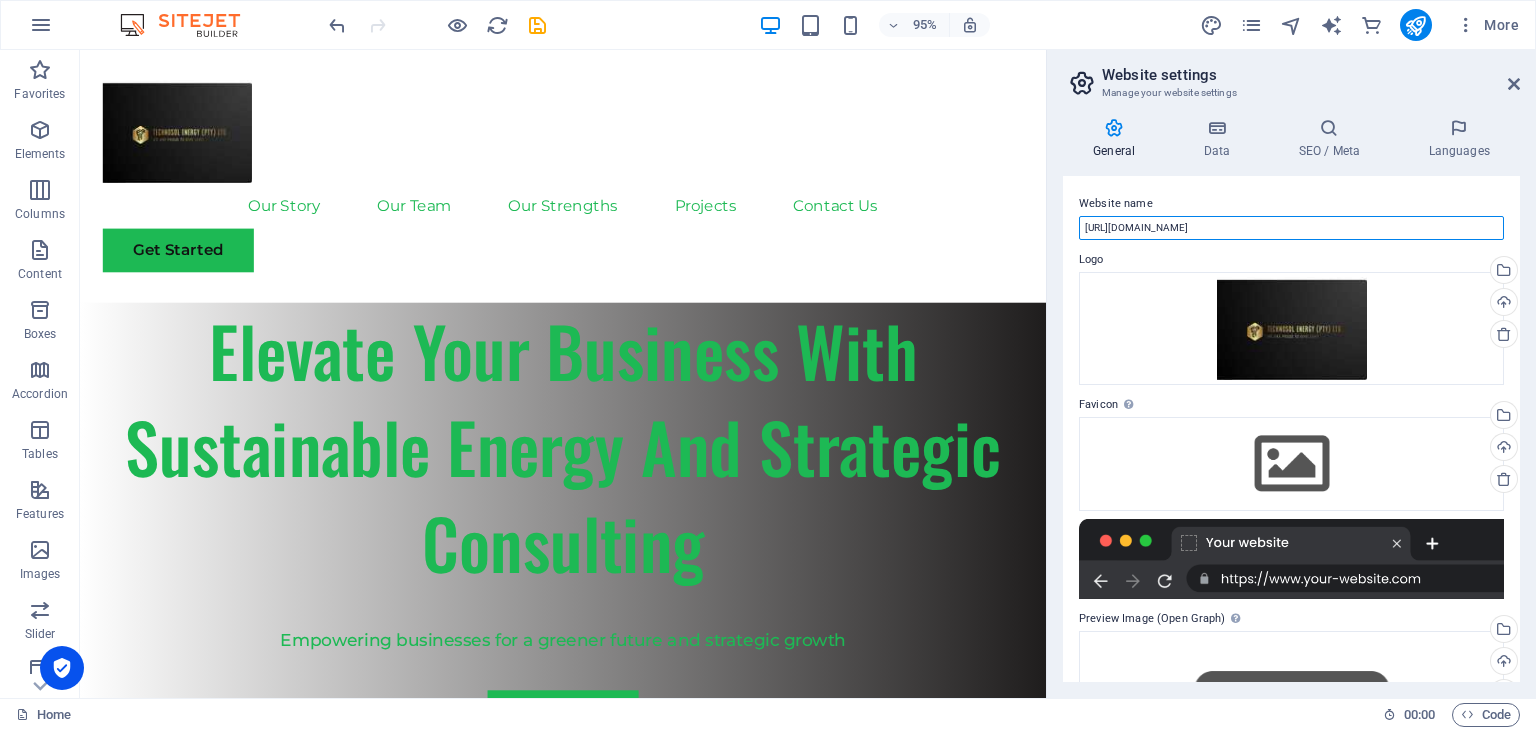 type on "https://www.technosolenergy.co.za" 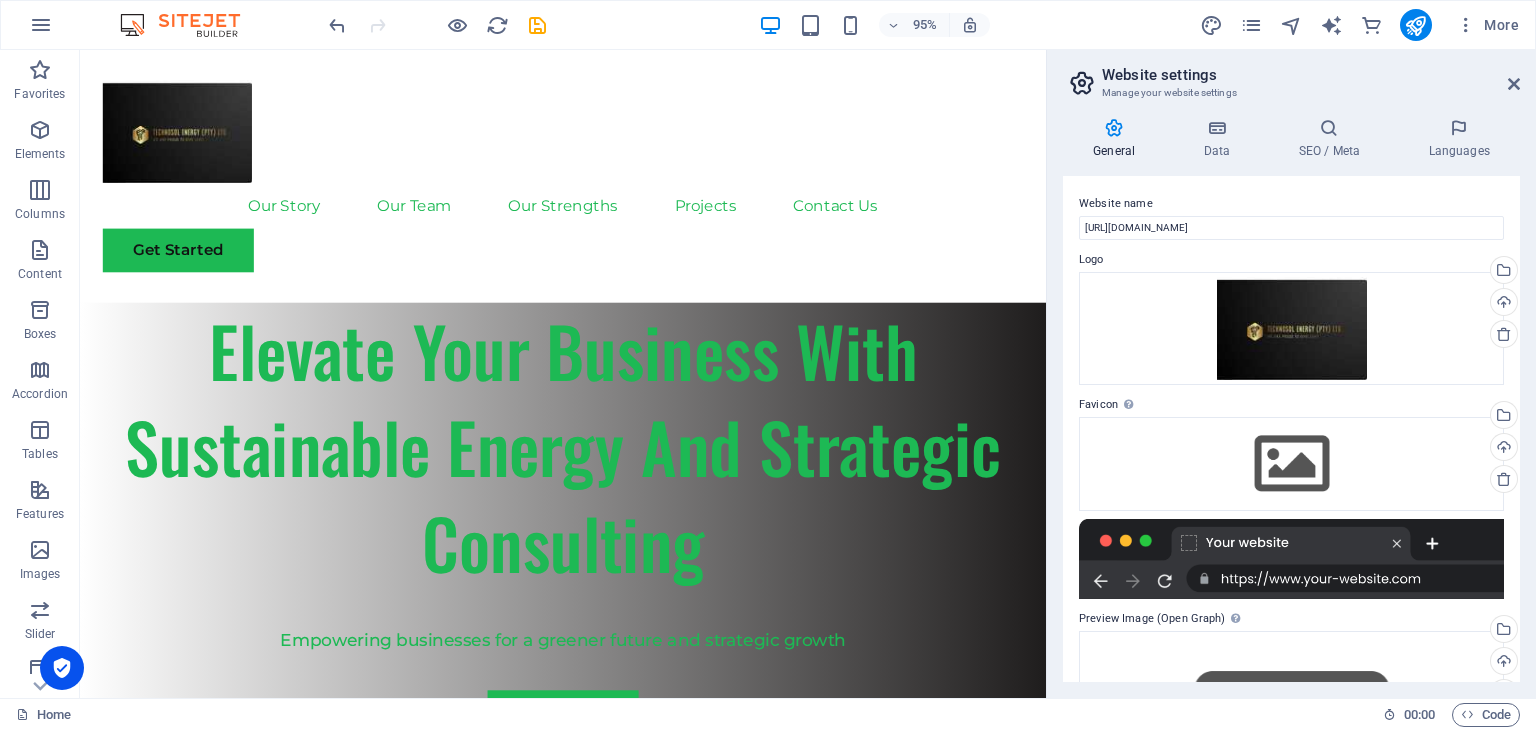 drag, startPoint x: 1521, startPoint y: 225, endPoint x: 1521, endPoint y: 273, distance: 48 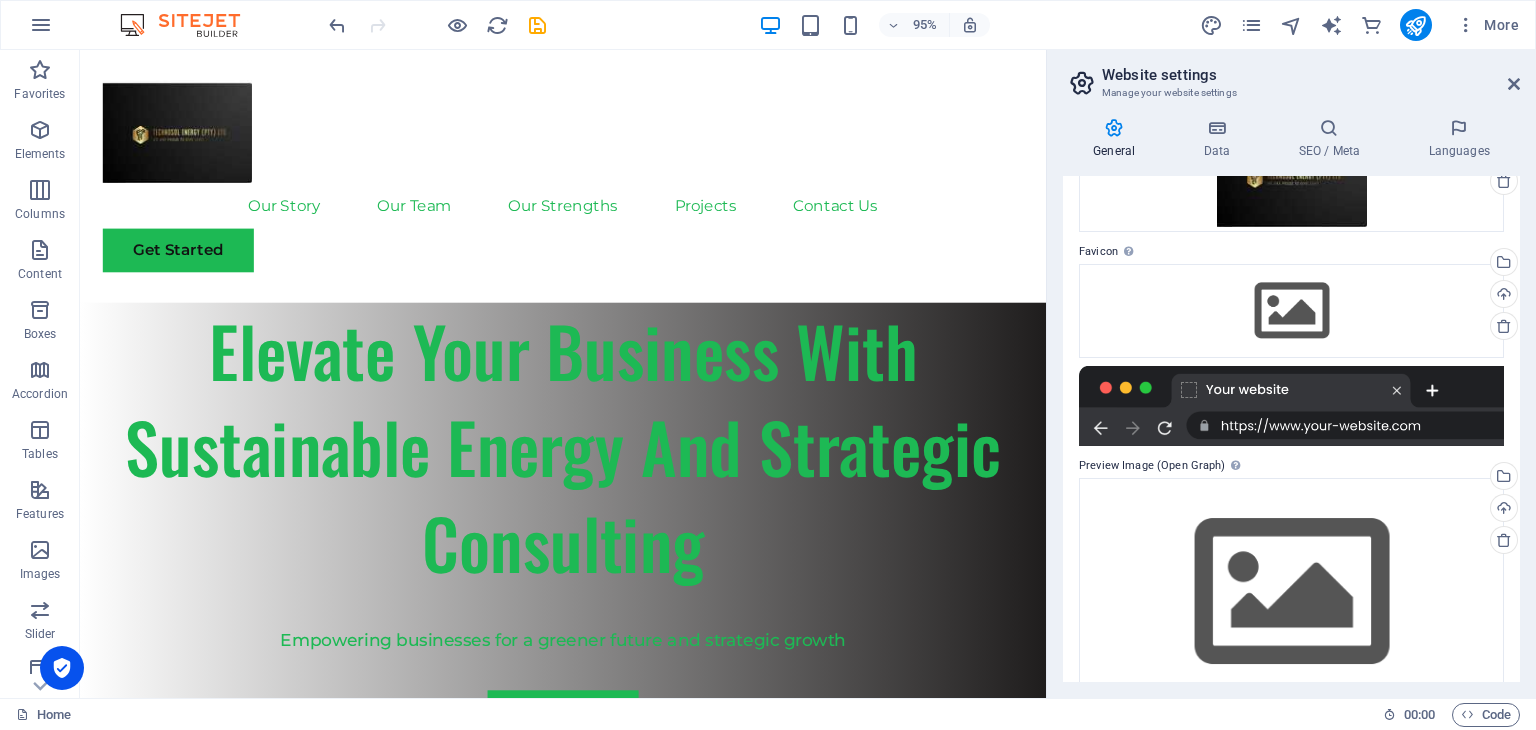scroll, scrollTop: 0, scrollLeft: 0, axis: both 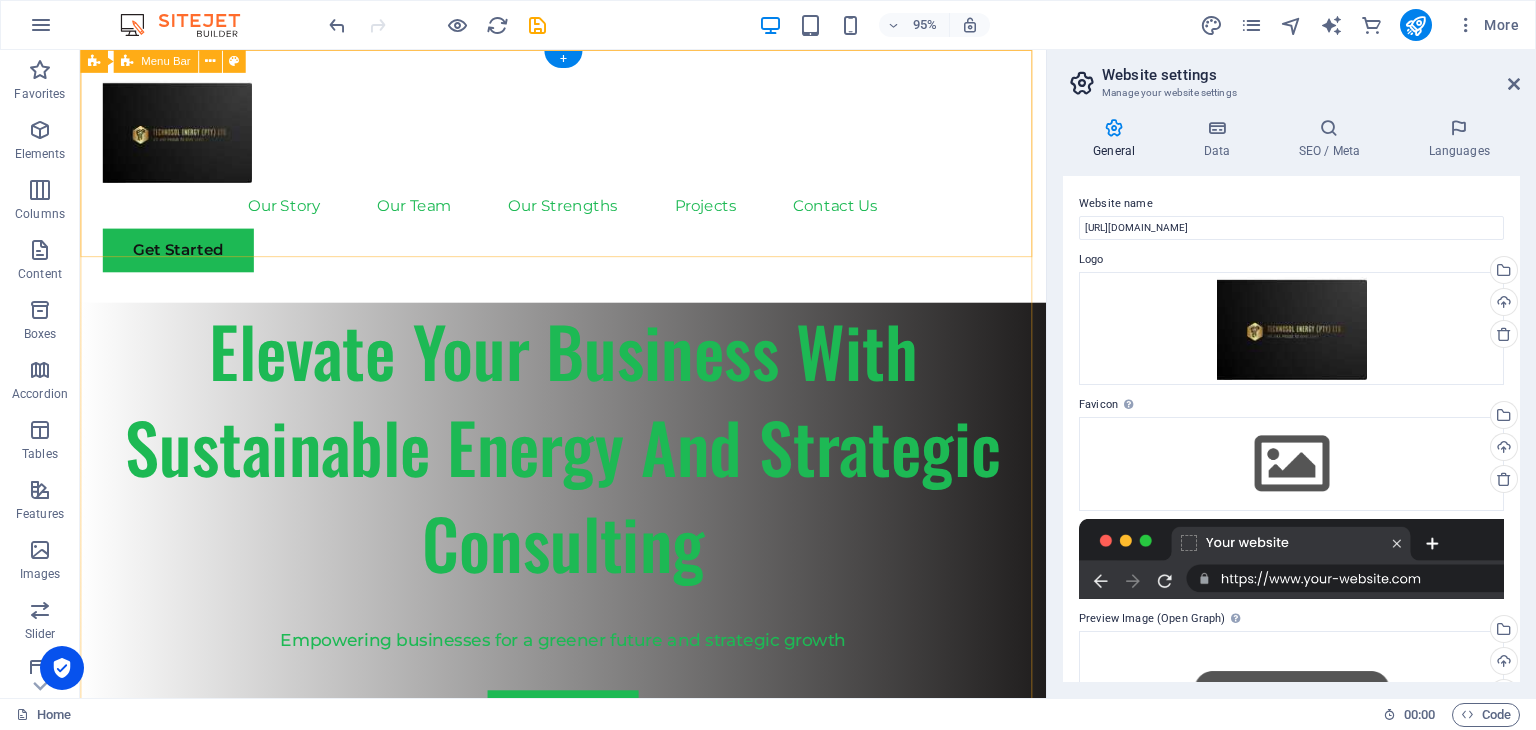 click on "Our Story Our Team Our Strengths Projects Contact Us Get Started" at bounding box center [588, 183] 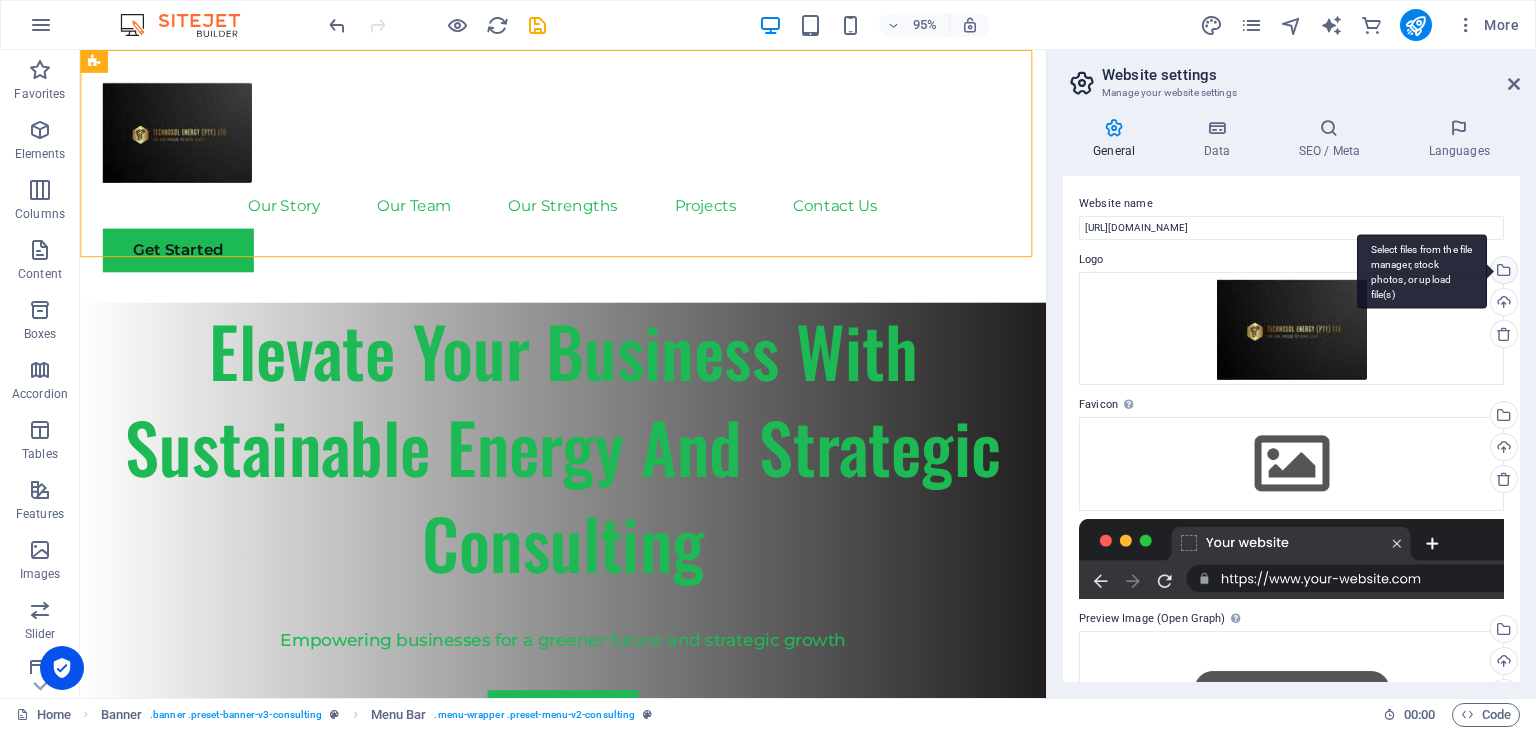 click on "Select files from the file manager, stock photos, or upload file(s)" at bounding box center [1502, 272] 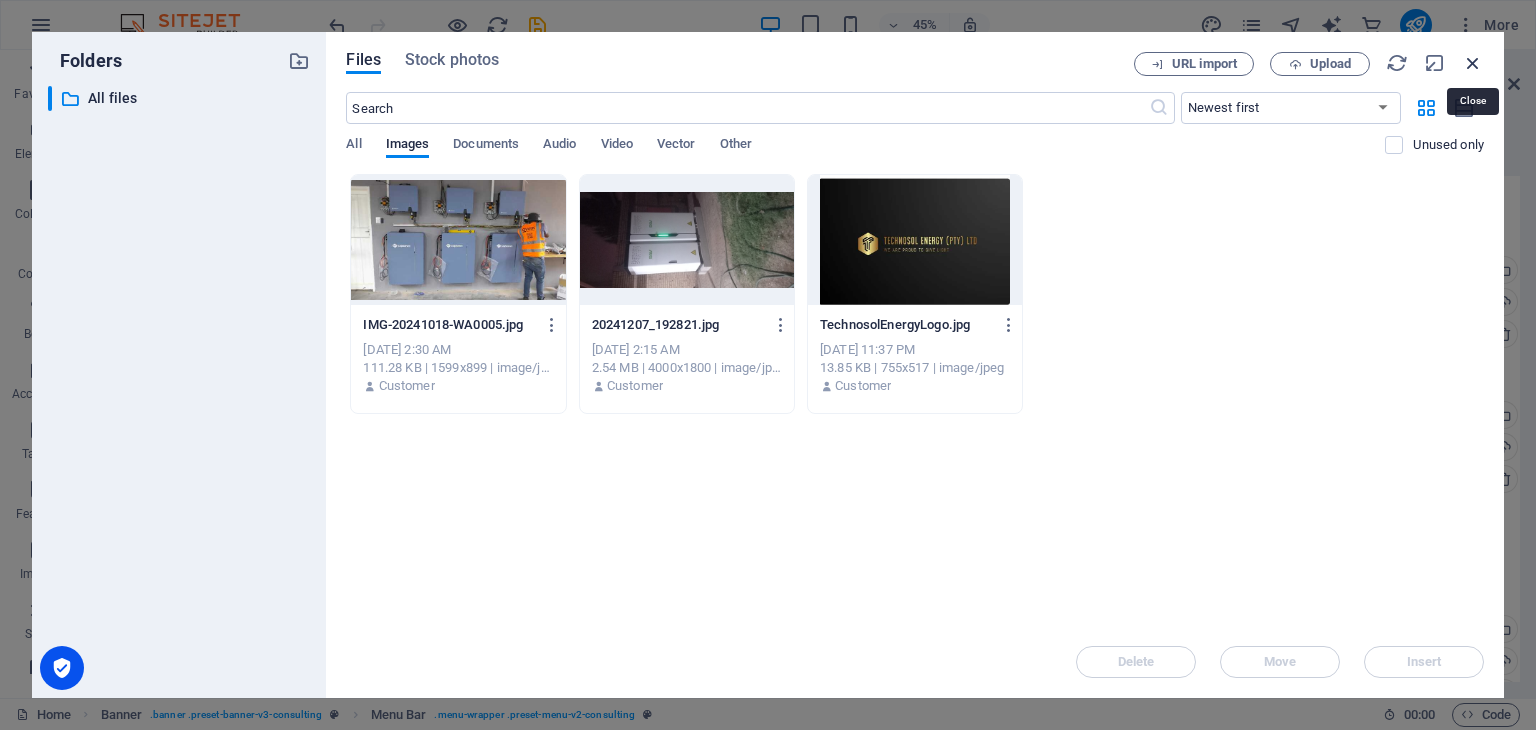 click at bounding box center [1473, 63] 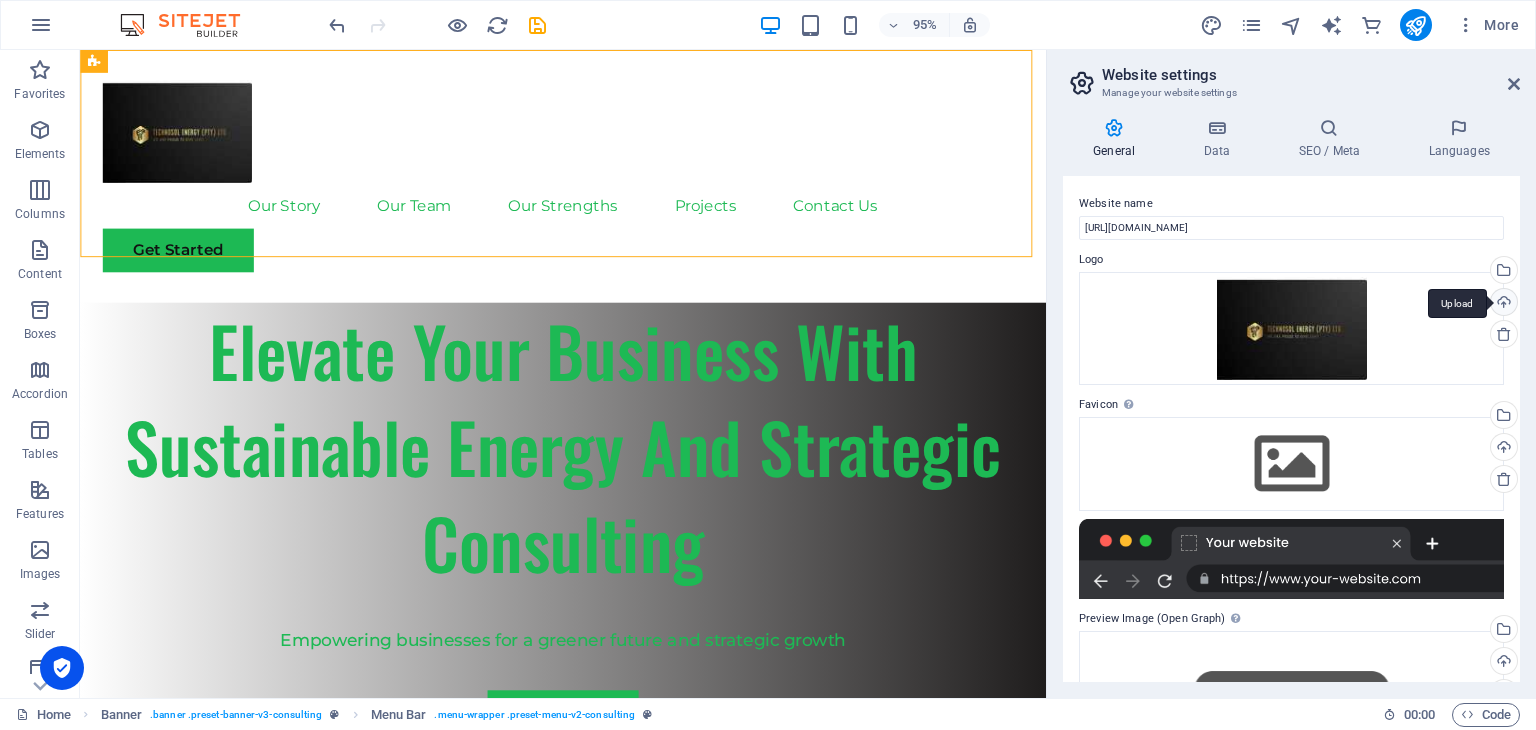 click on "Upload" at bounding box center [1502, 304] 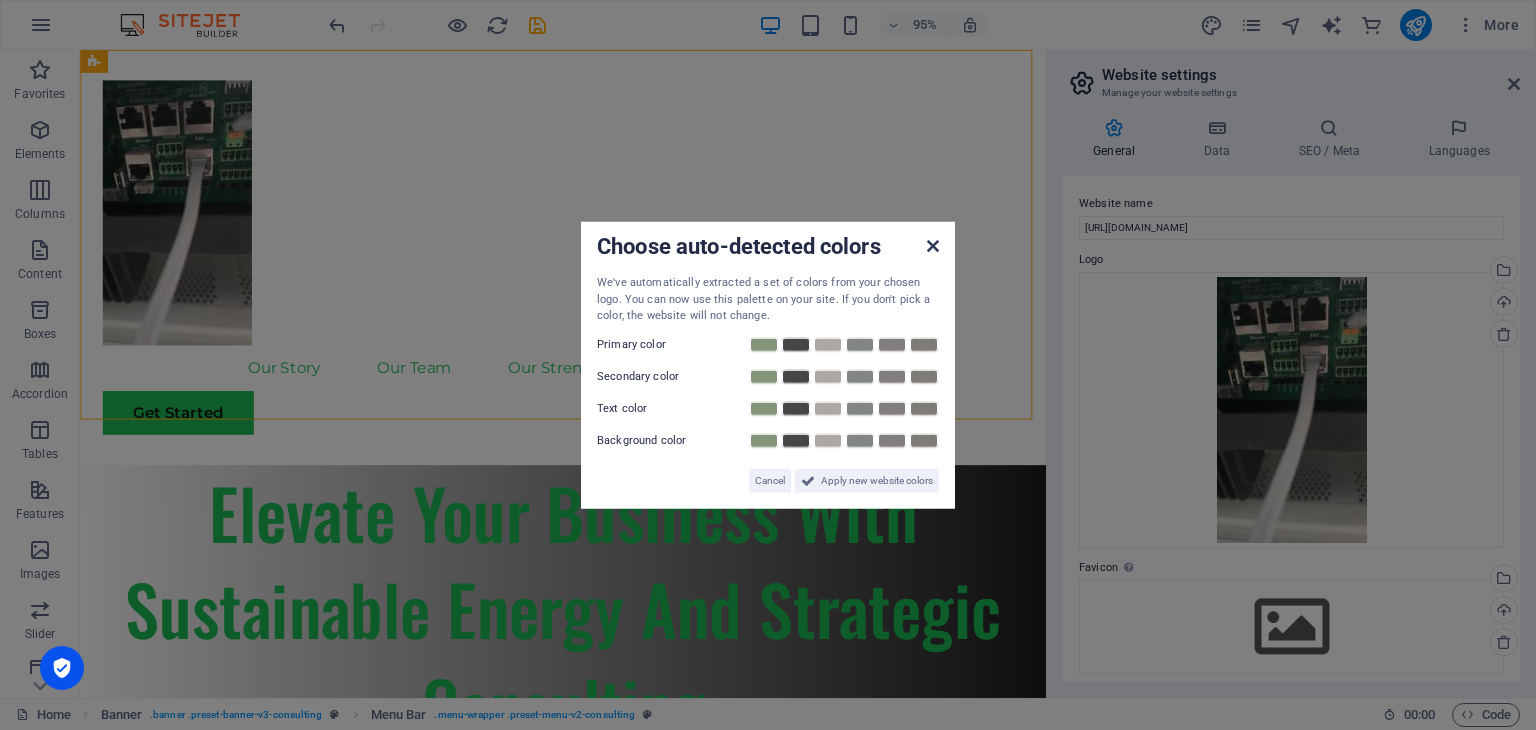 click at bounding box center (933, 246) 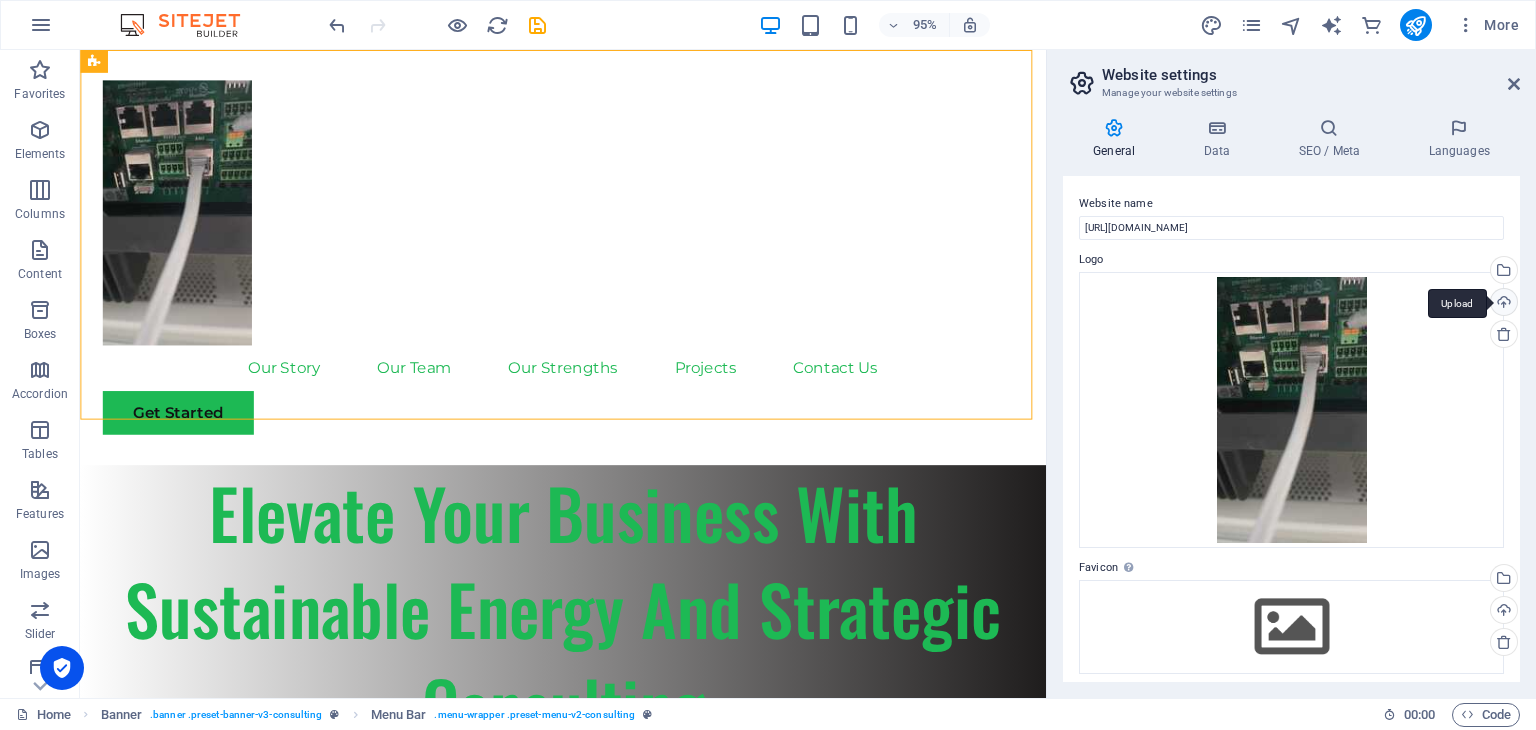 click on "Upload" at bounding box center (1502, 304) 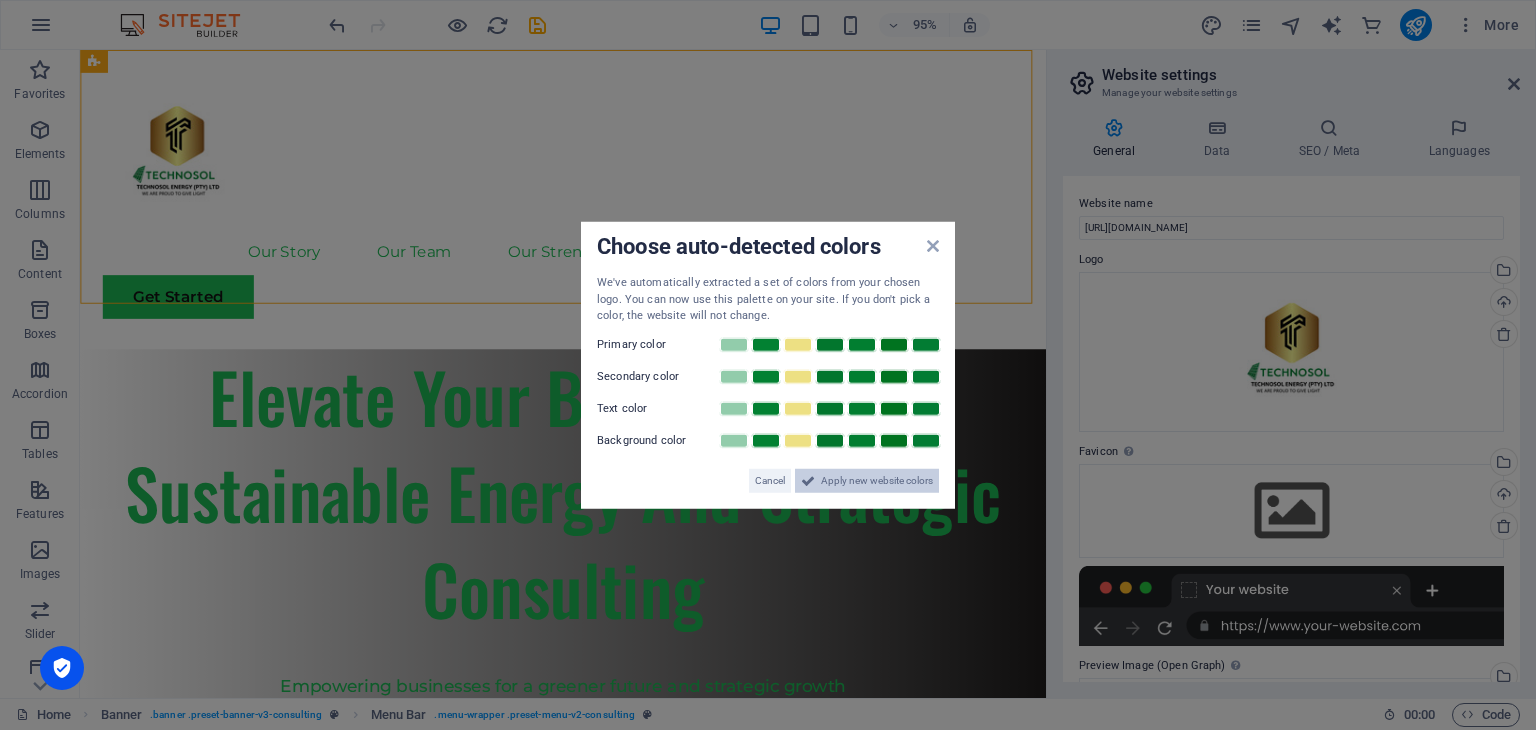 click on "Apply new website colors" at bounding box center [877, 480] 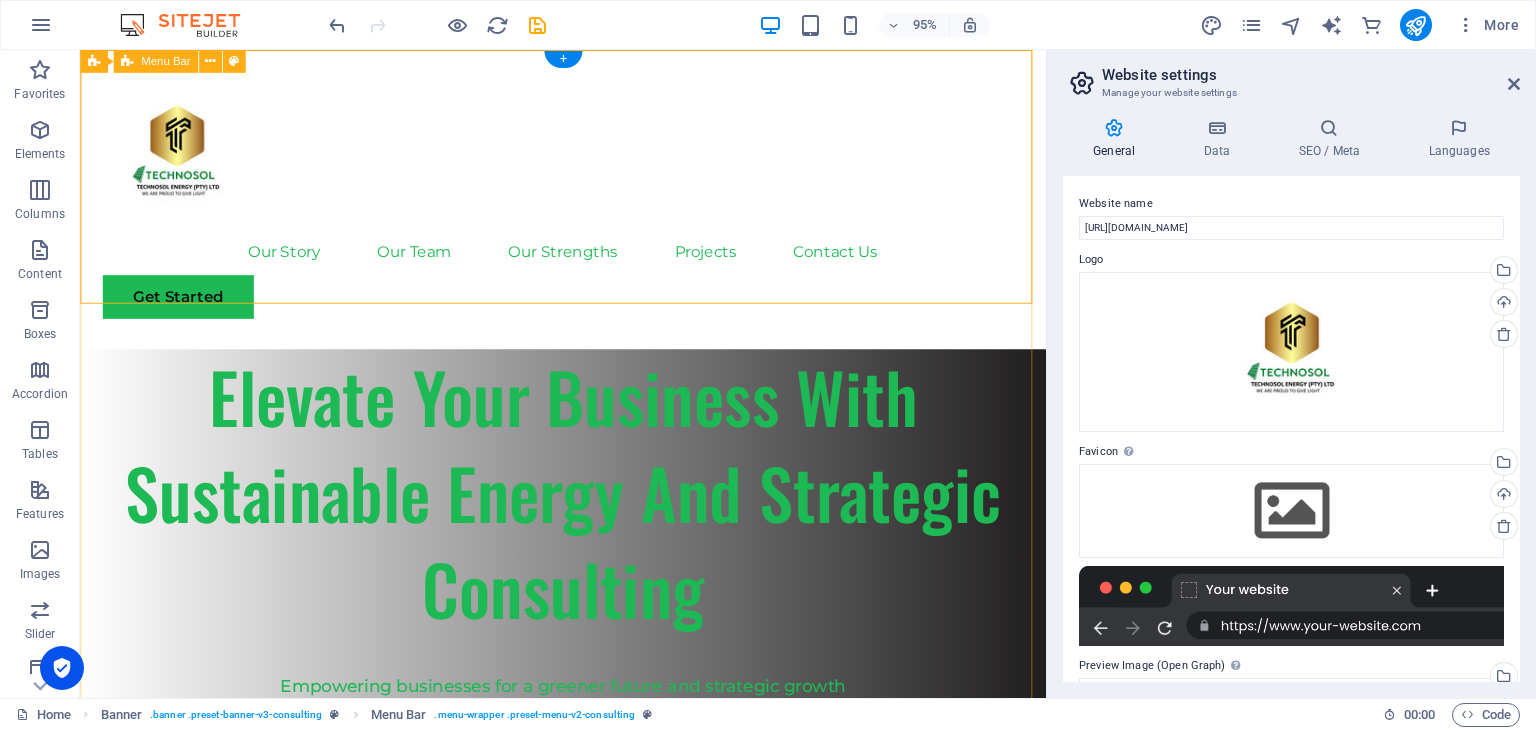 click on "Our Story Our Team Our Strengths Projects Contact Us Get Started" at bounding box center [588, 207] 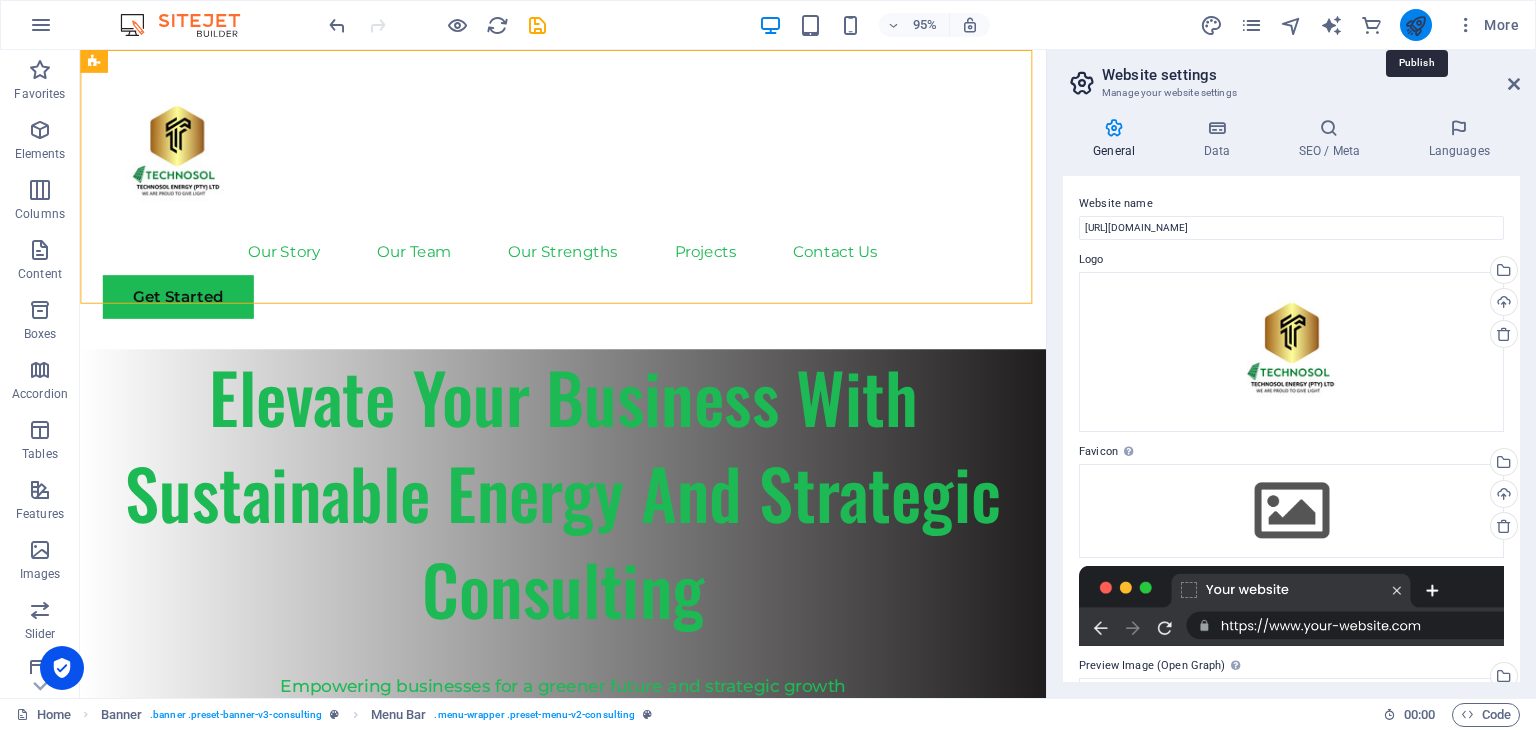 click at bounding box center (1415, 25) 